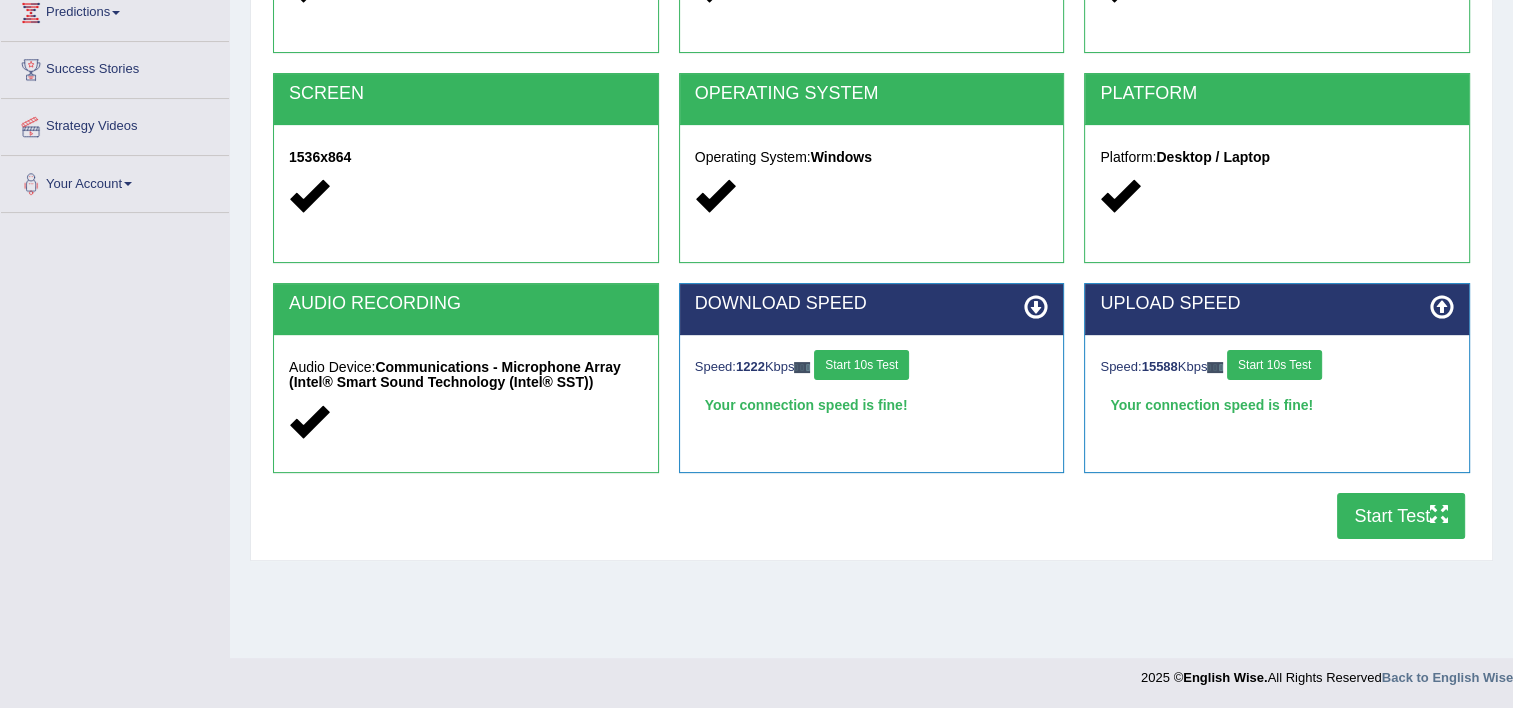scroll, scrollTop: 0, scrollLeft: 0, axis: both 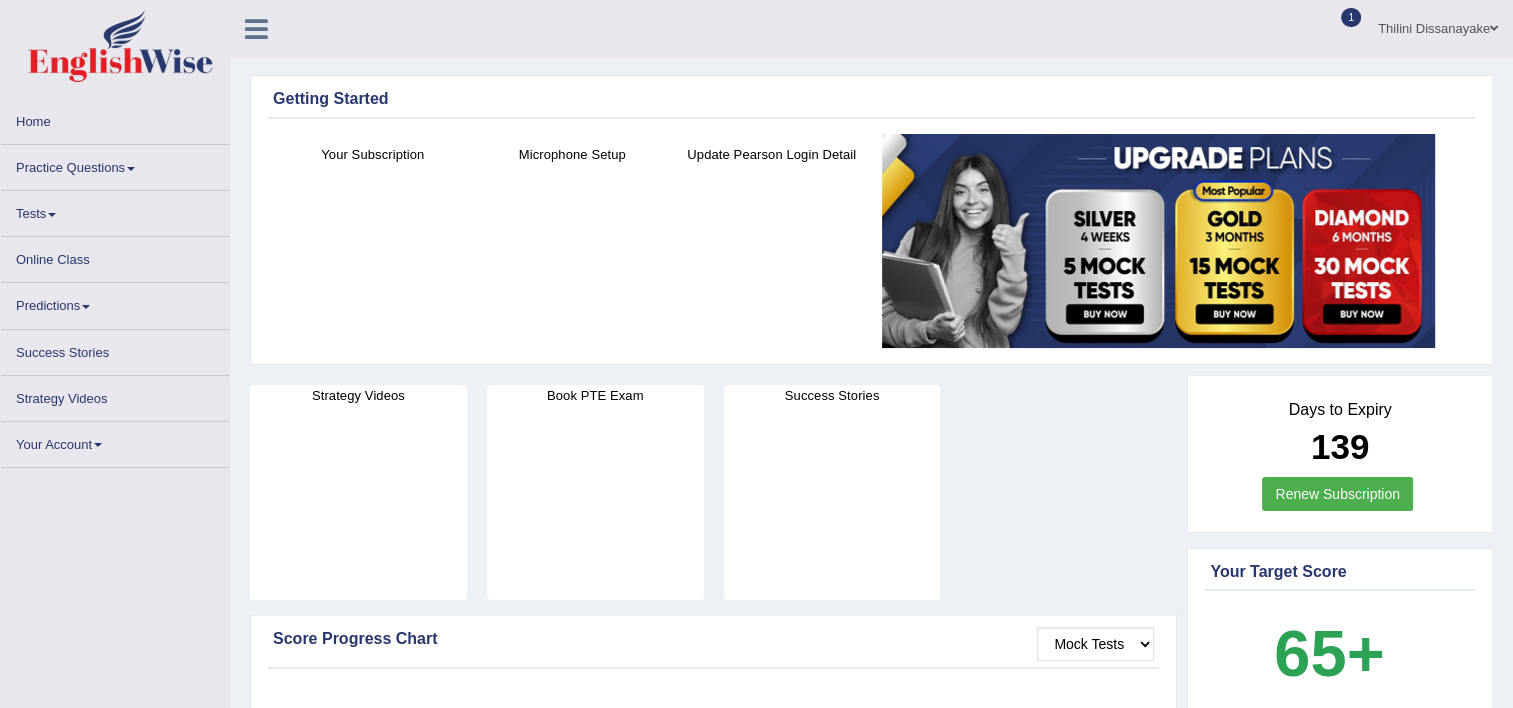 click on "Tests" at bounding box center (115, 210) 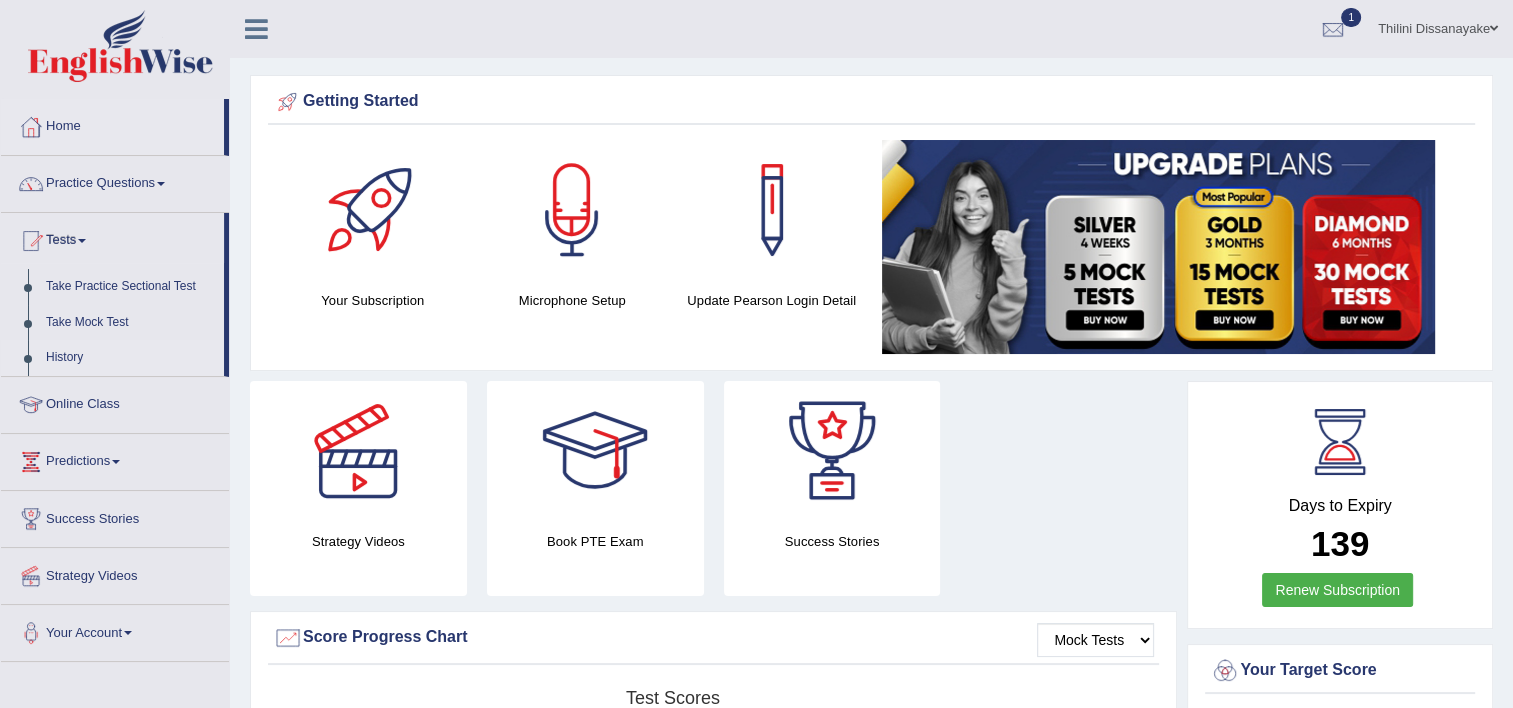 click on "History" at bounding box center [130, 358] 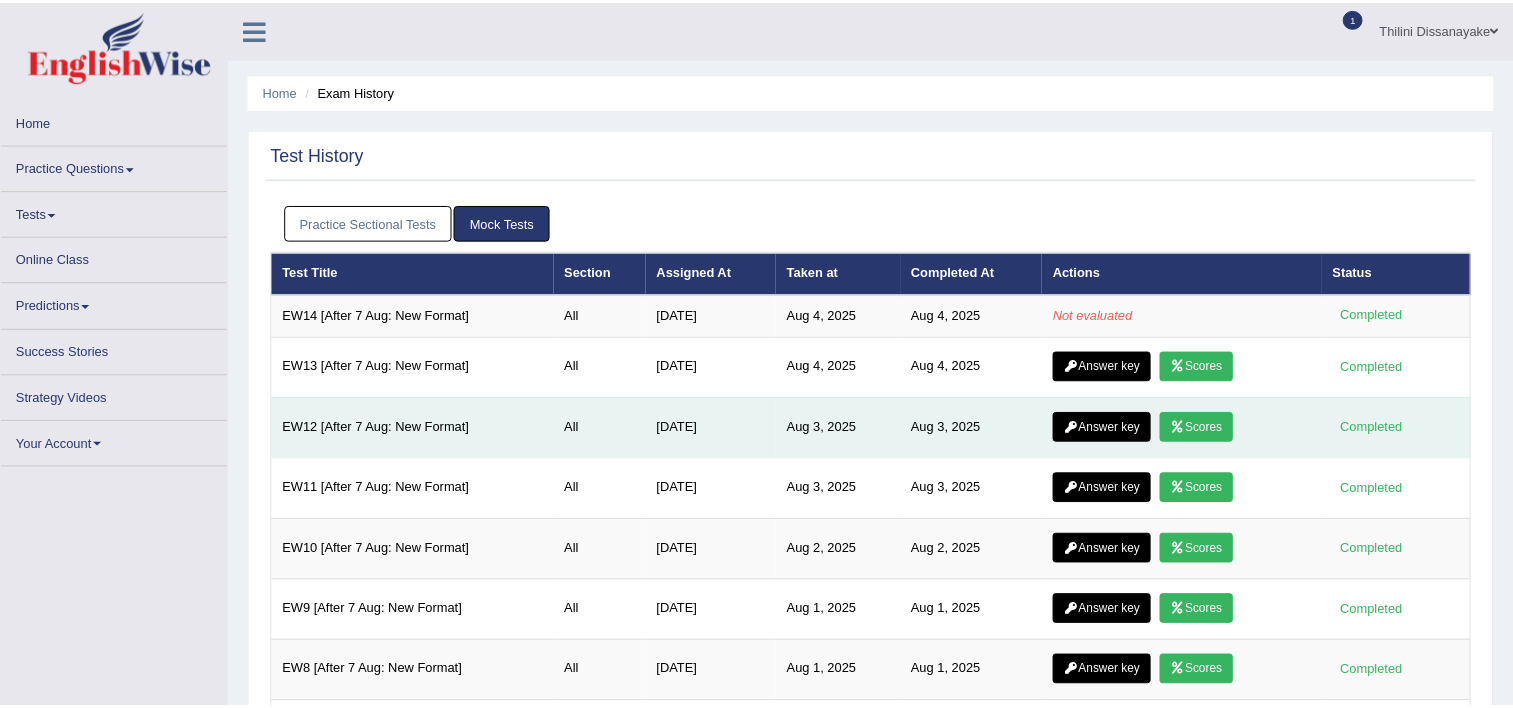 scroll, scrollTop: 0, scrollLeft: 0, axis: both 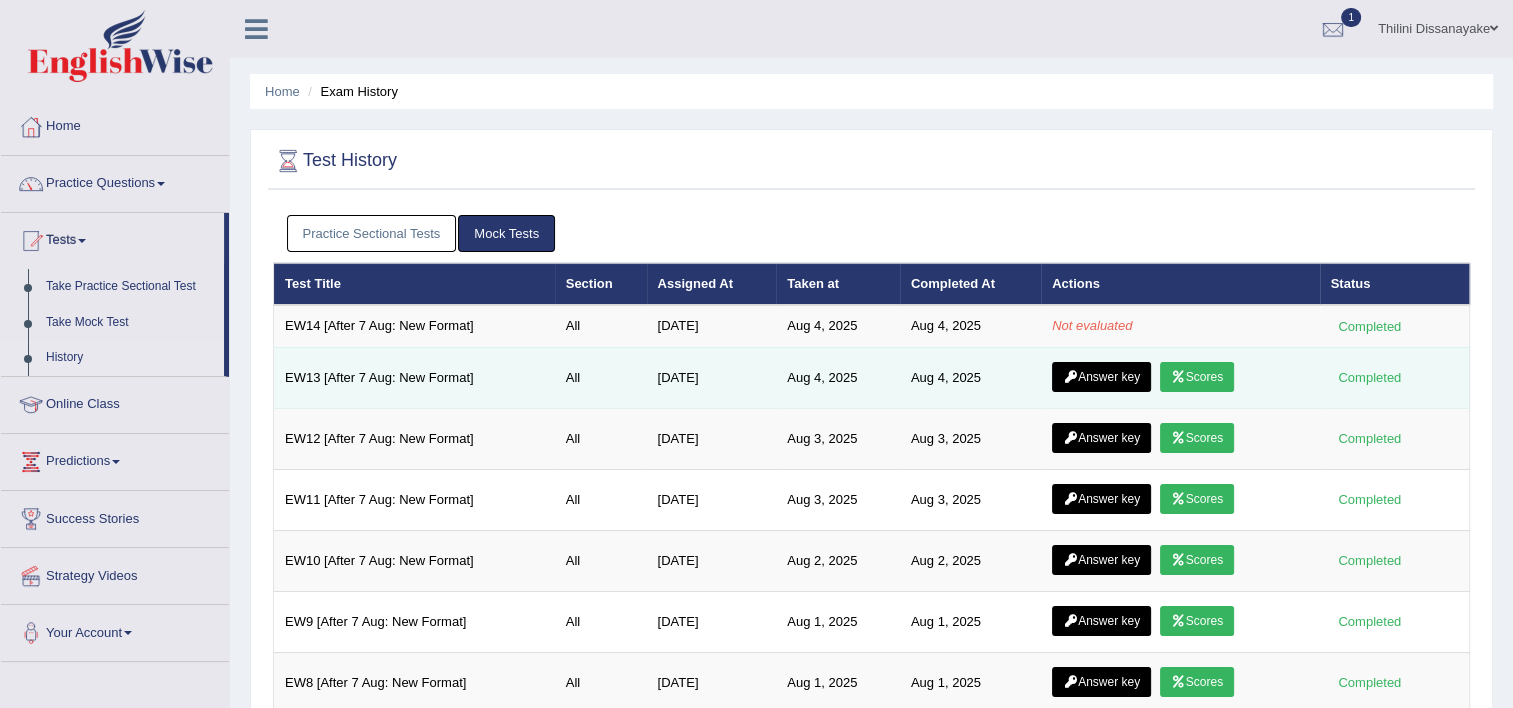 click on "Answer key" at bounding box center [1101, 377] 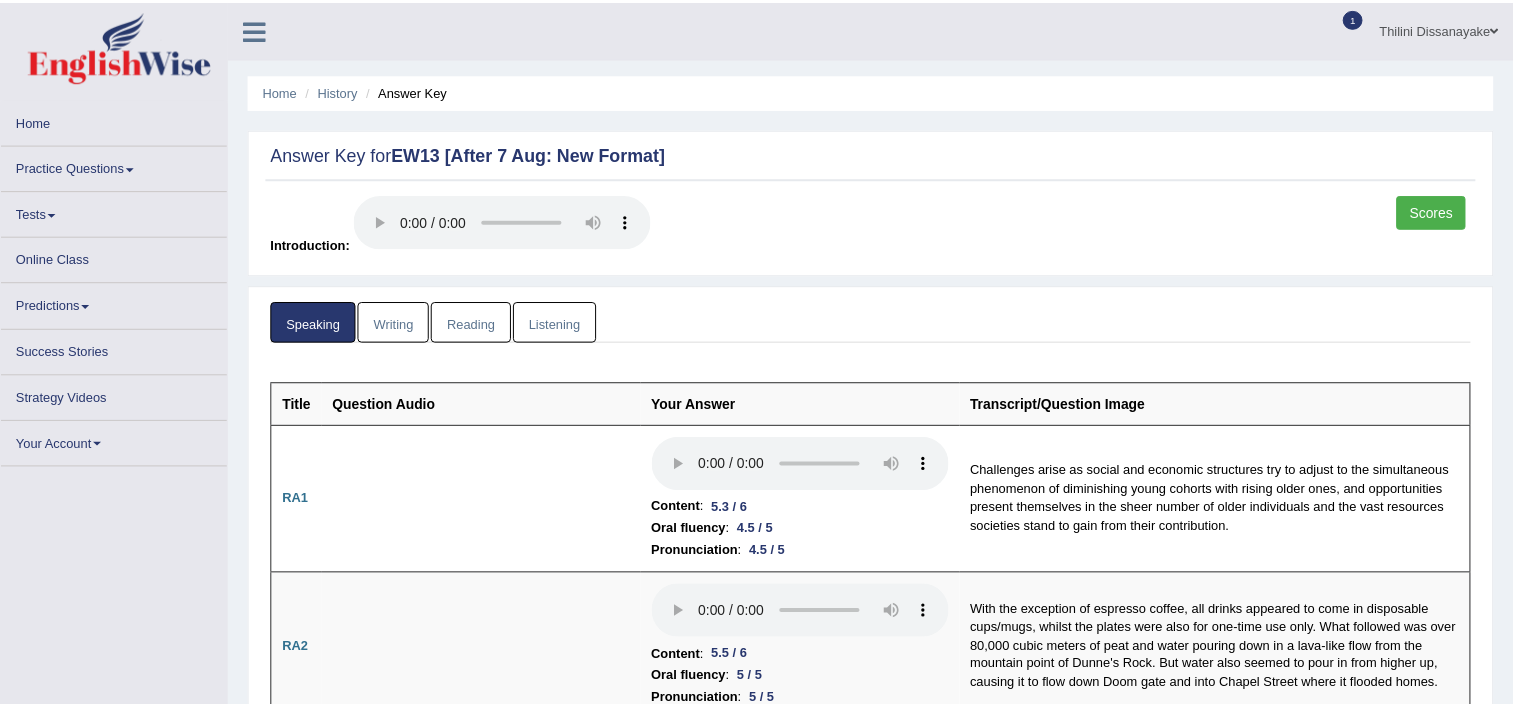 scroll, scrollTop: 0, scrollLeft: 0, axis: both 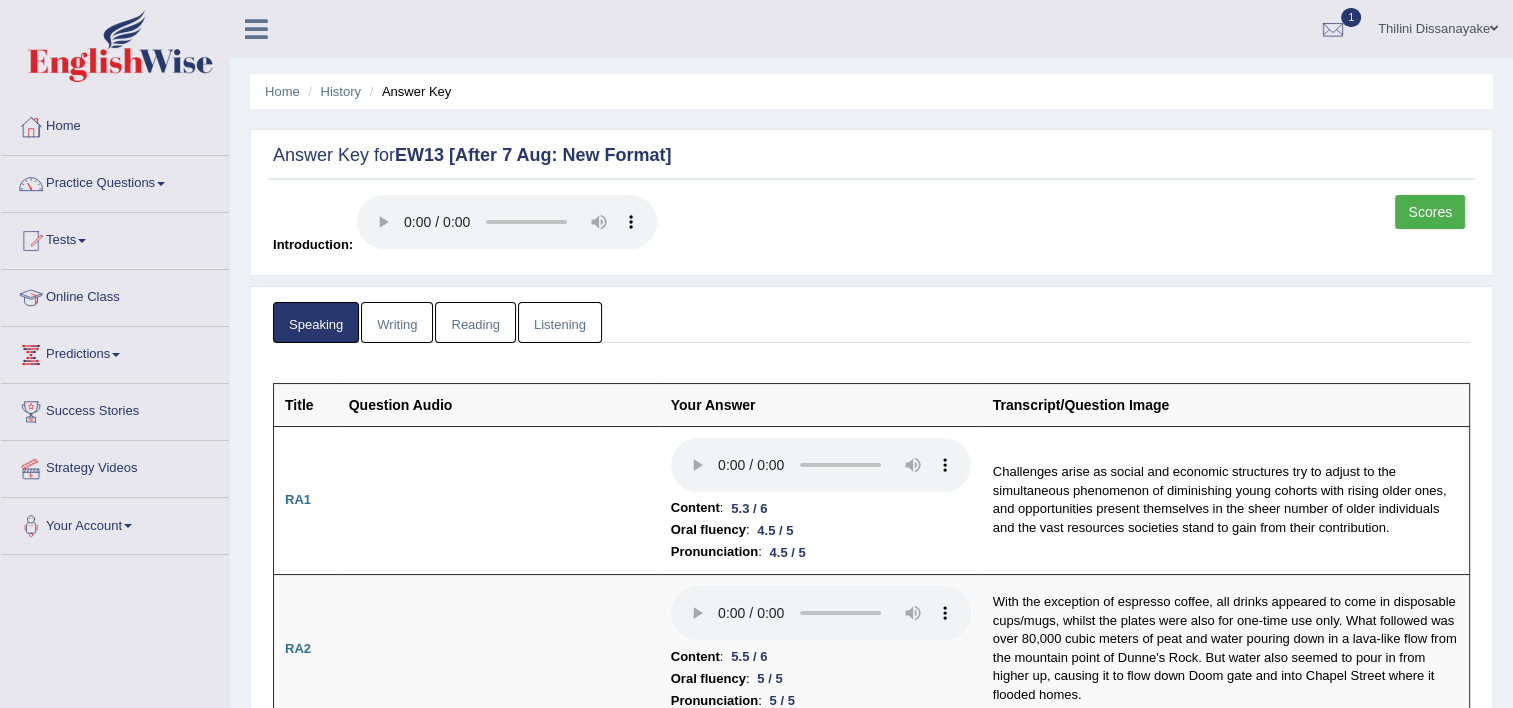 click on "Scores" at bounding box center (1430, 212) 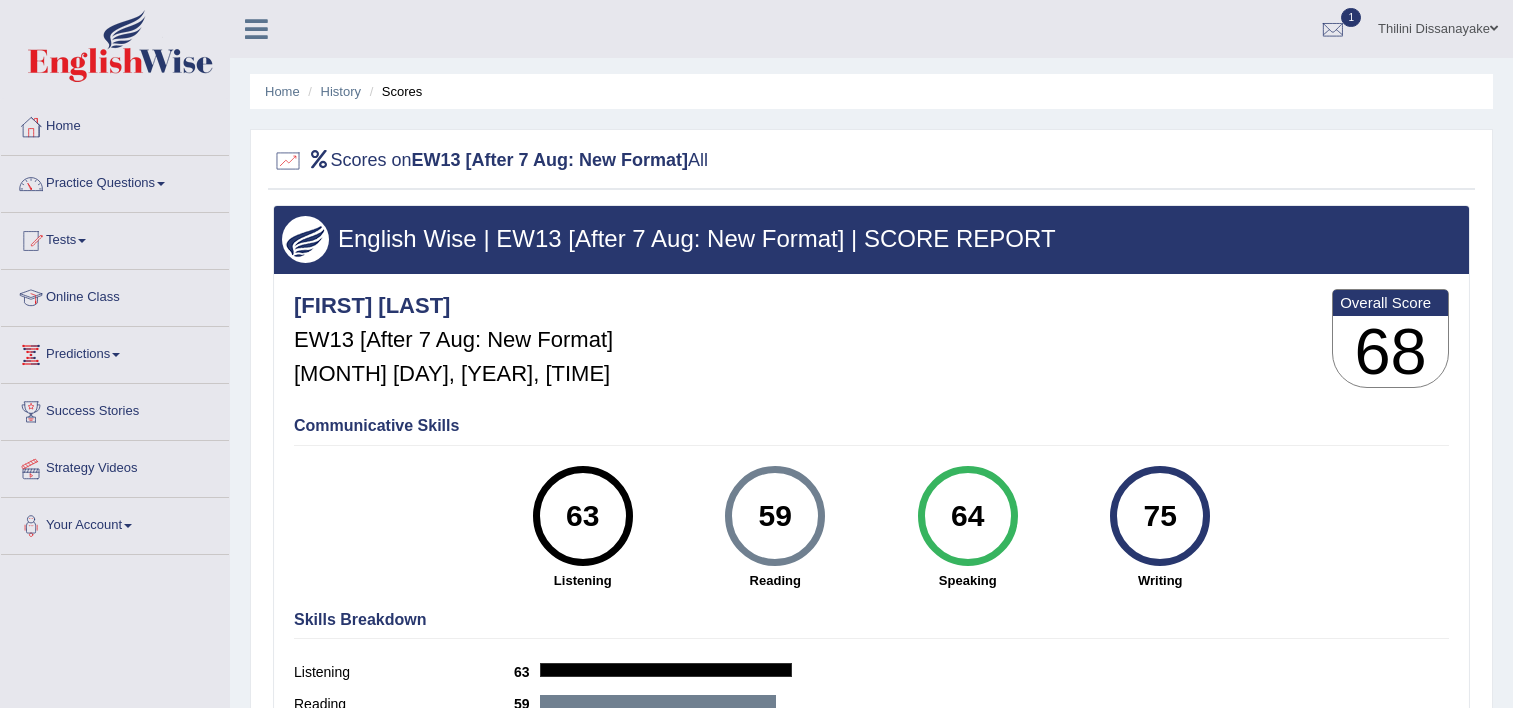 scroll, scrollTop: 0, scrollLeft: 0, axis: both 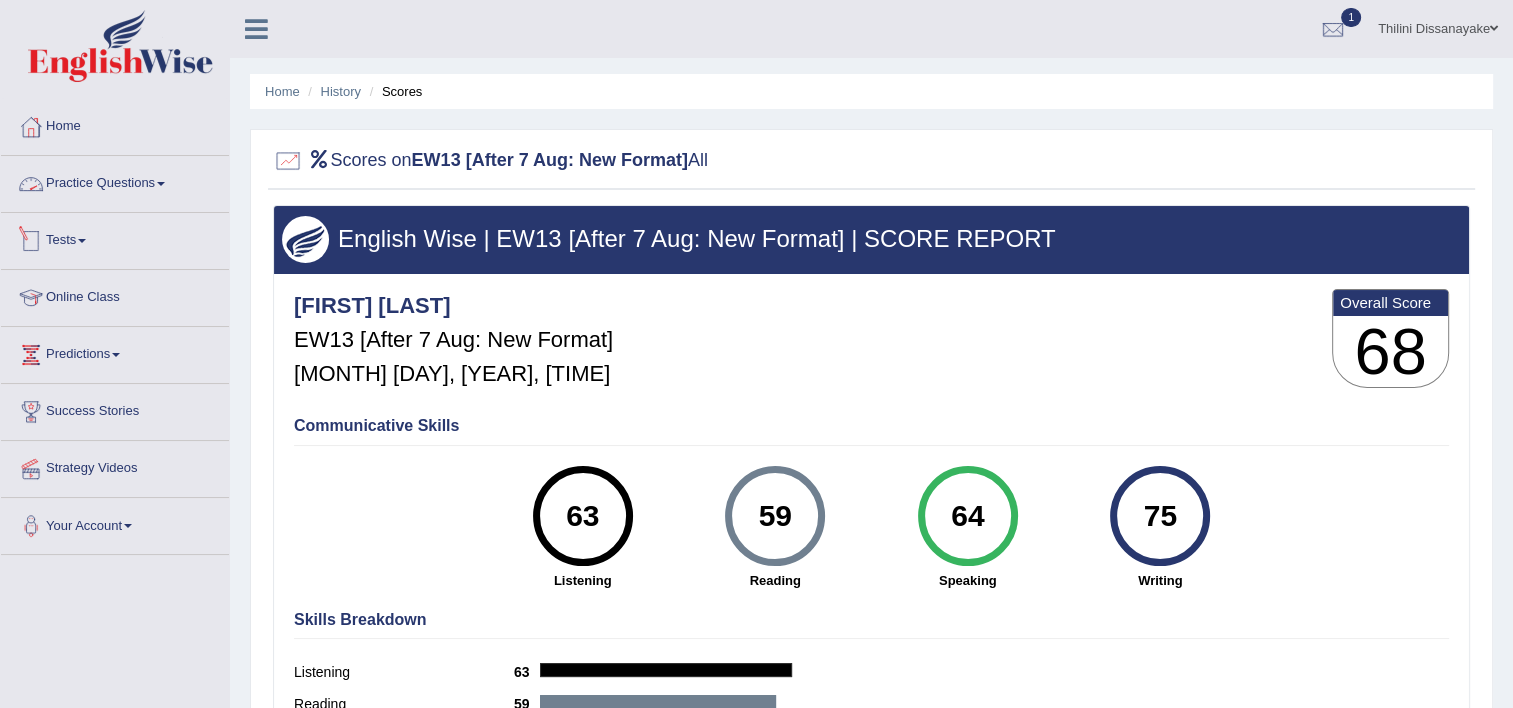 click on "Tests" at bounding box center [115, 238] 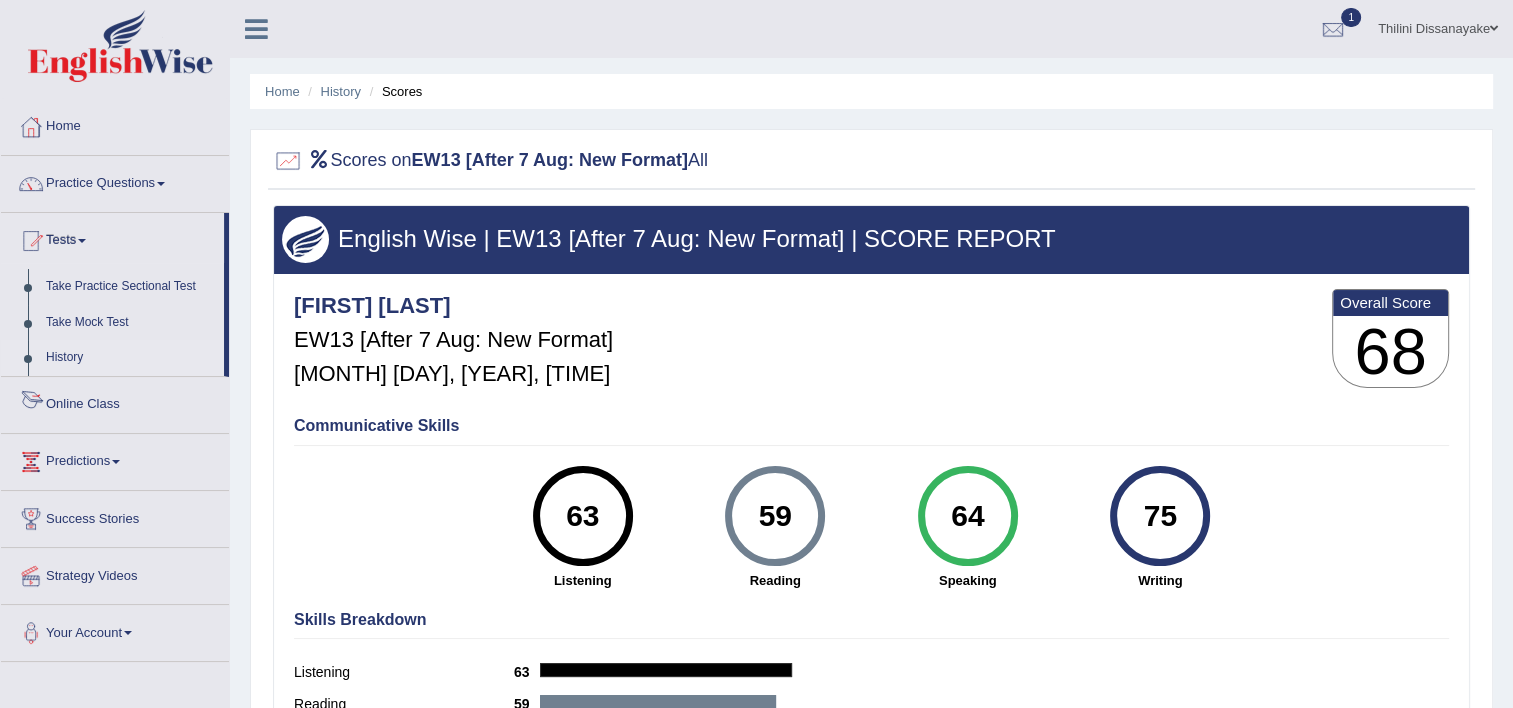 click on "History" at bounding box center [130, 358] 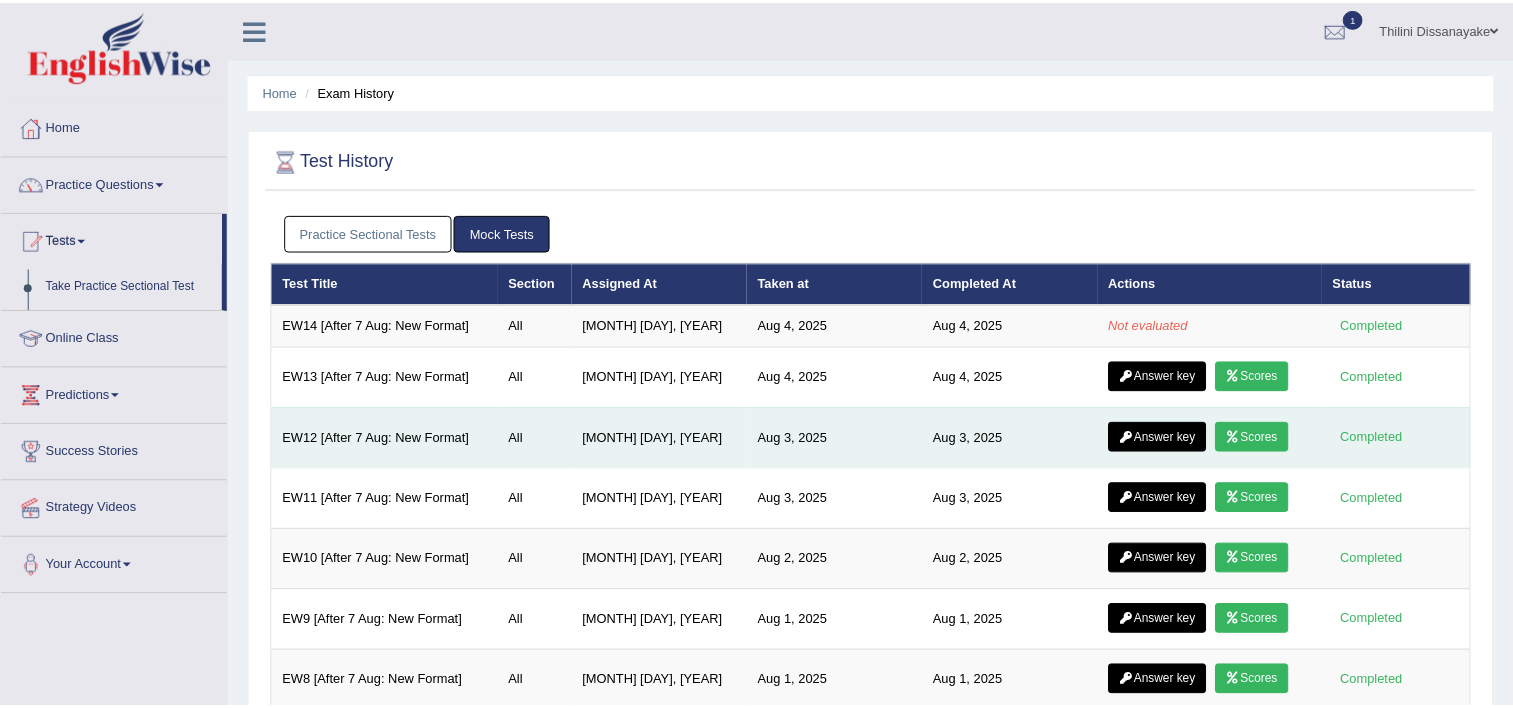 scroll, scrollTop: 0, scrollLeft: 0, axis: both 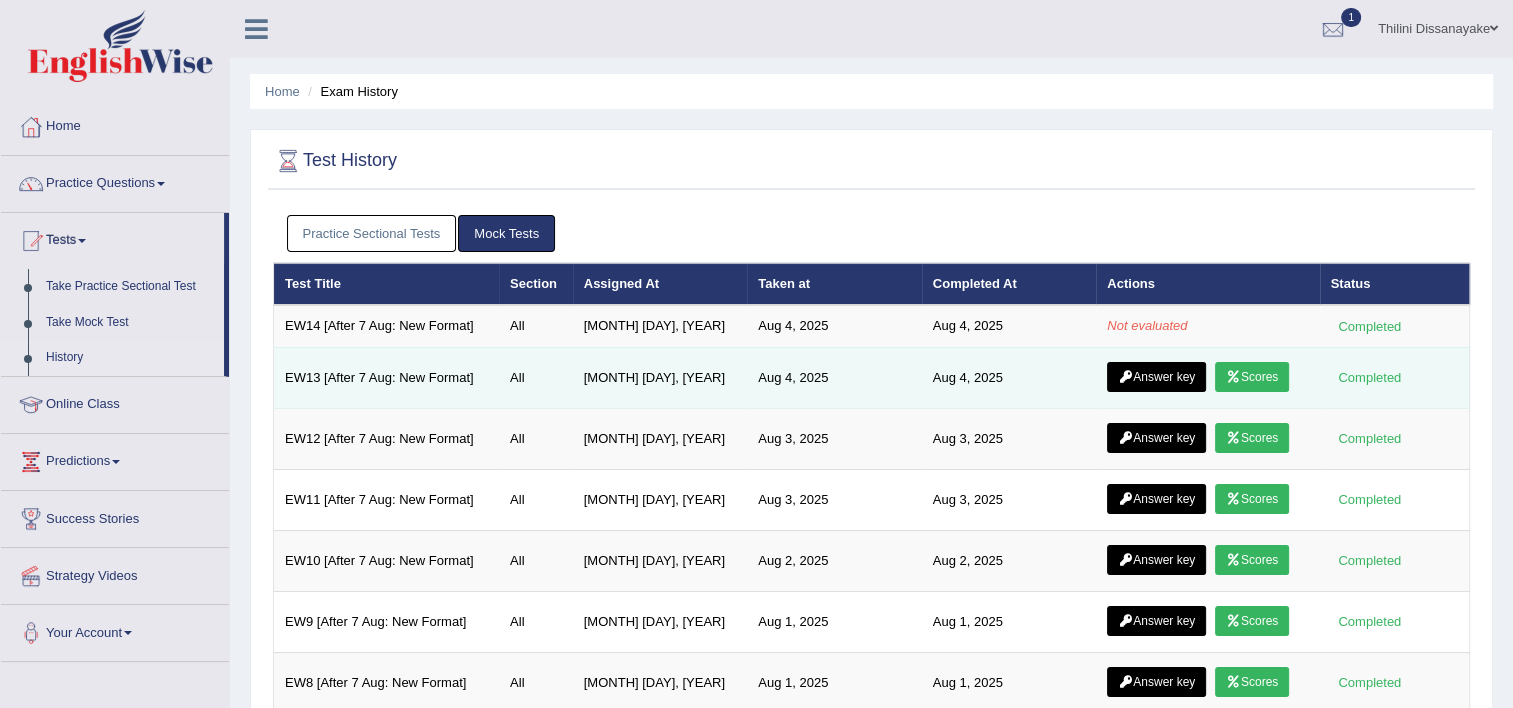click on "Answer key" at bounding box center [1156, 377] 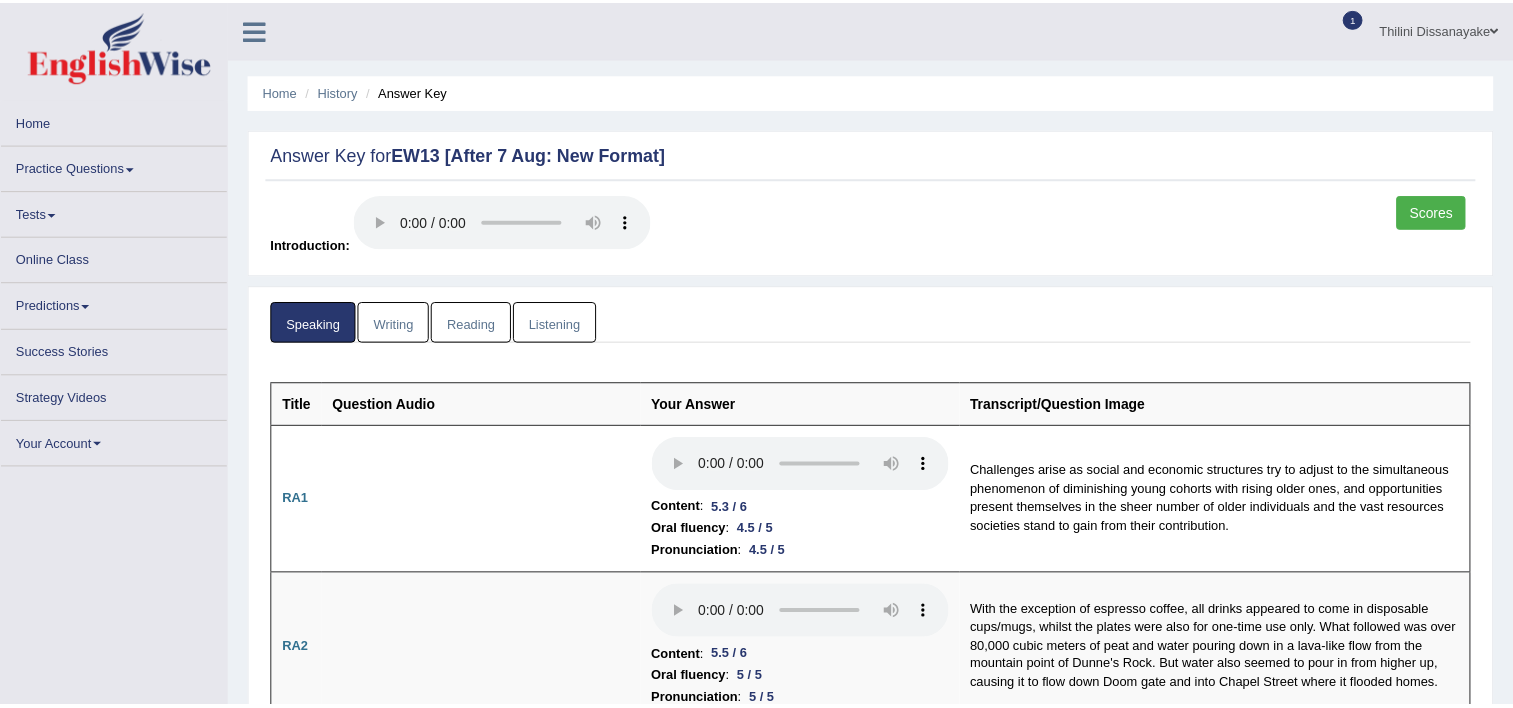scroll, scrollTop: 0, scrollLeft: 0, axis: both 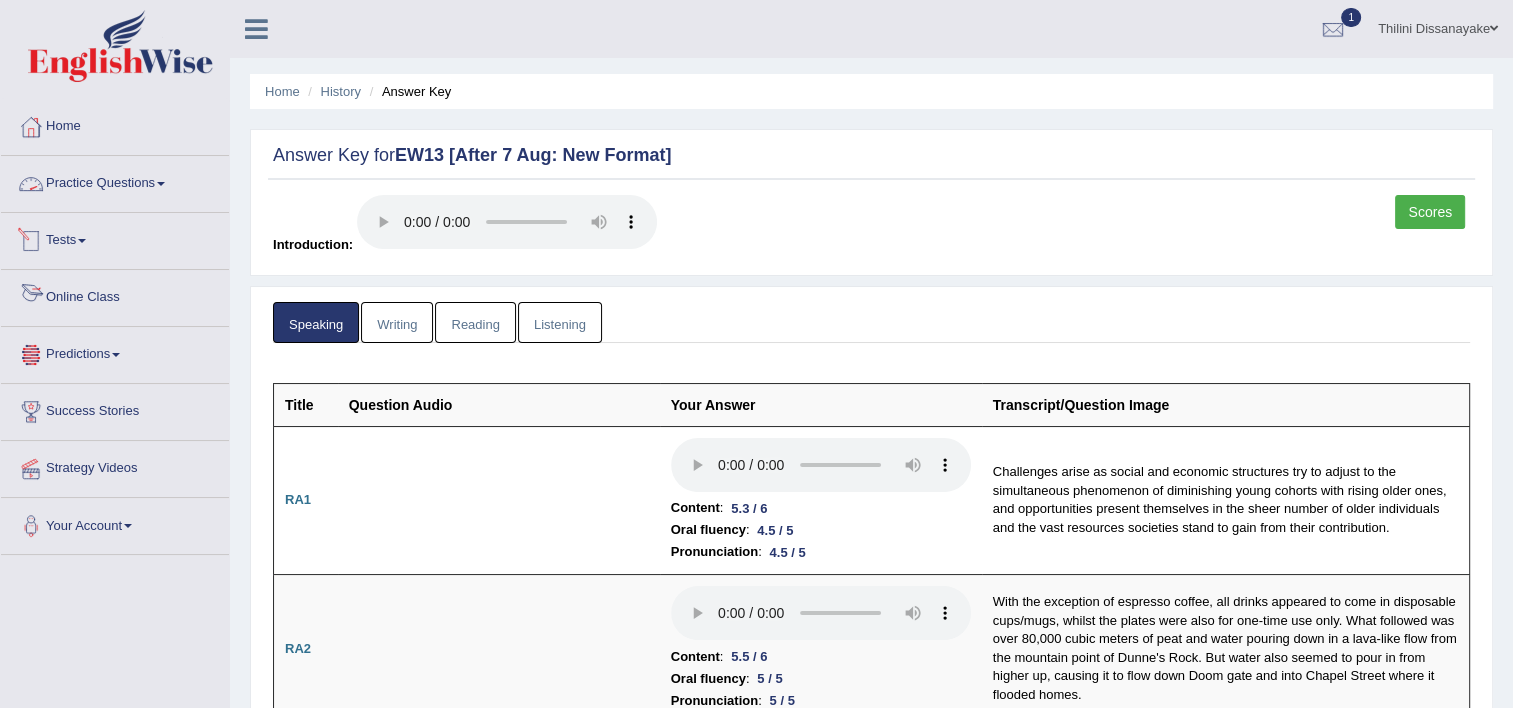 click on "Writing" at bounding box center [397, 322] 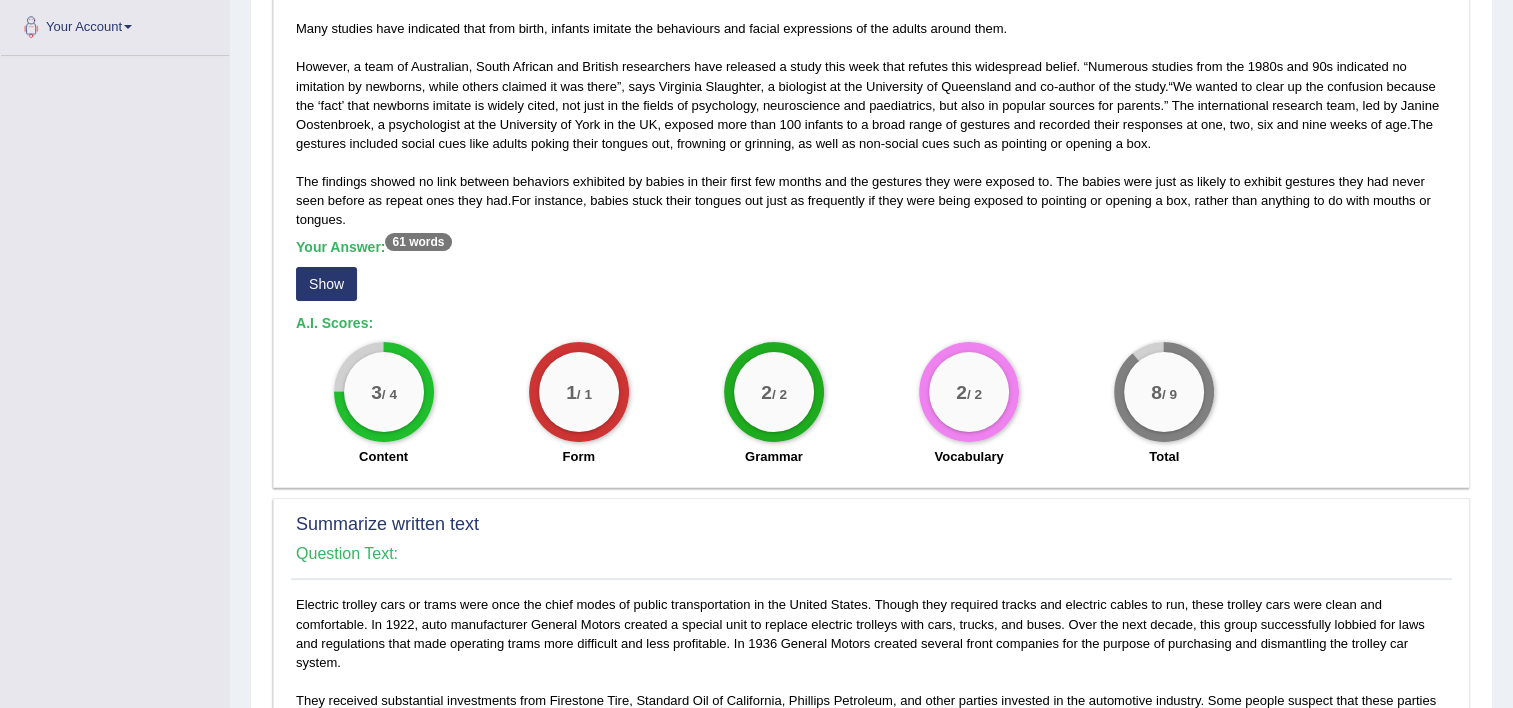 scroll, scrollTop: 500, scrollLeft: 0, axis: vertical 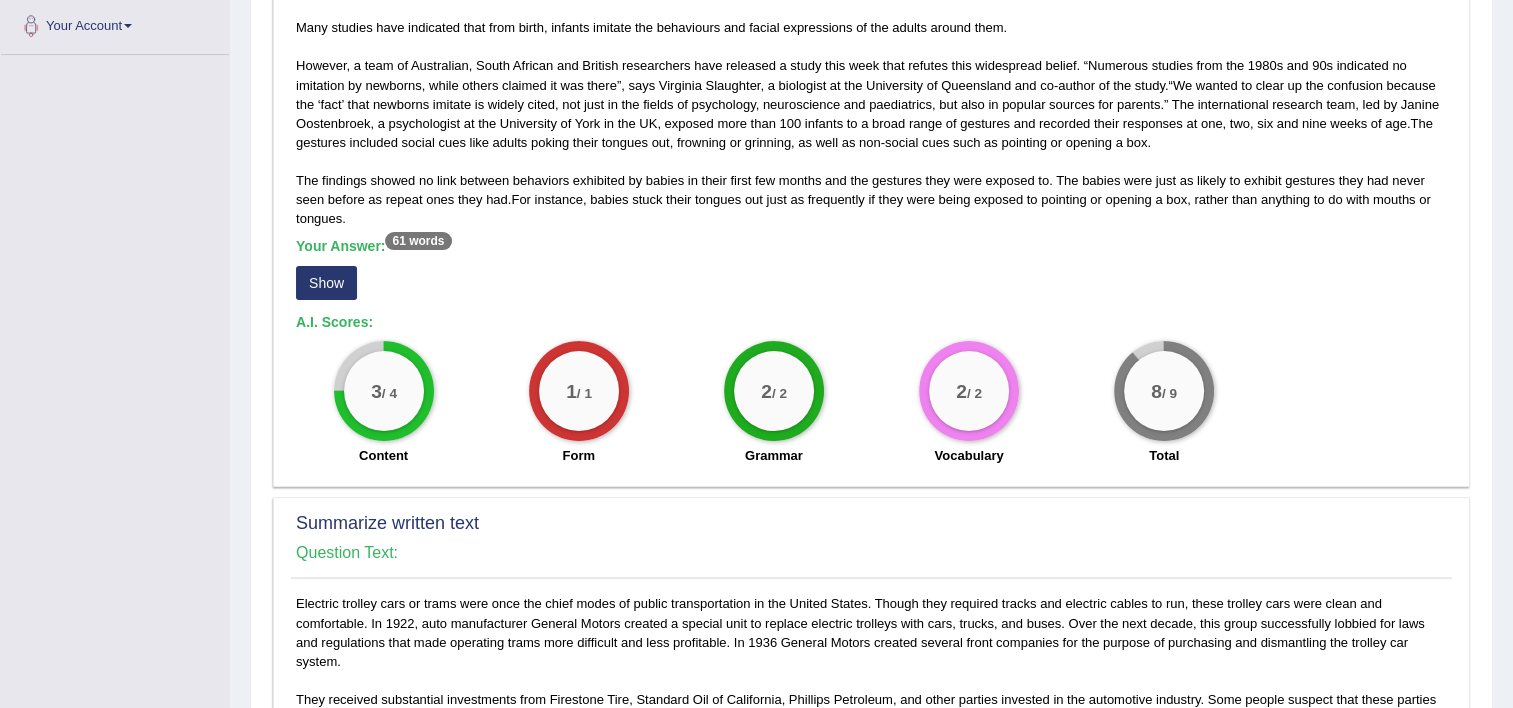 click on "Show" at bounding box center (326, 283) 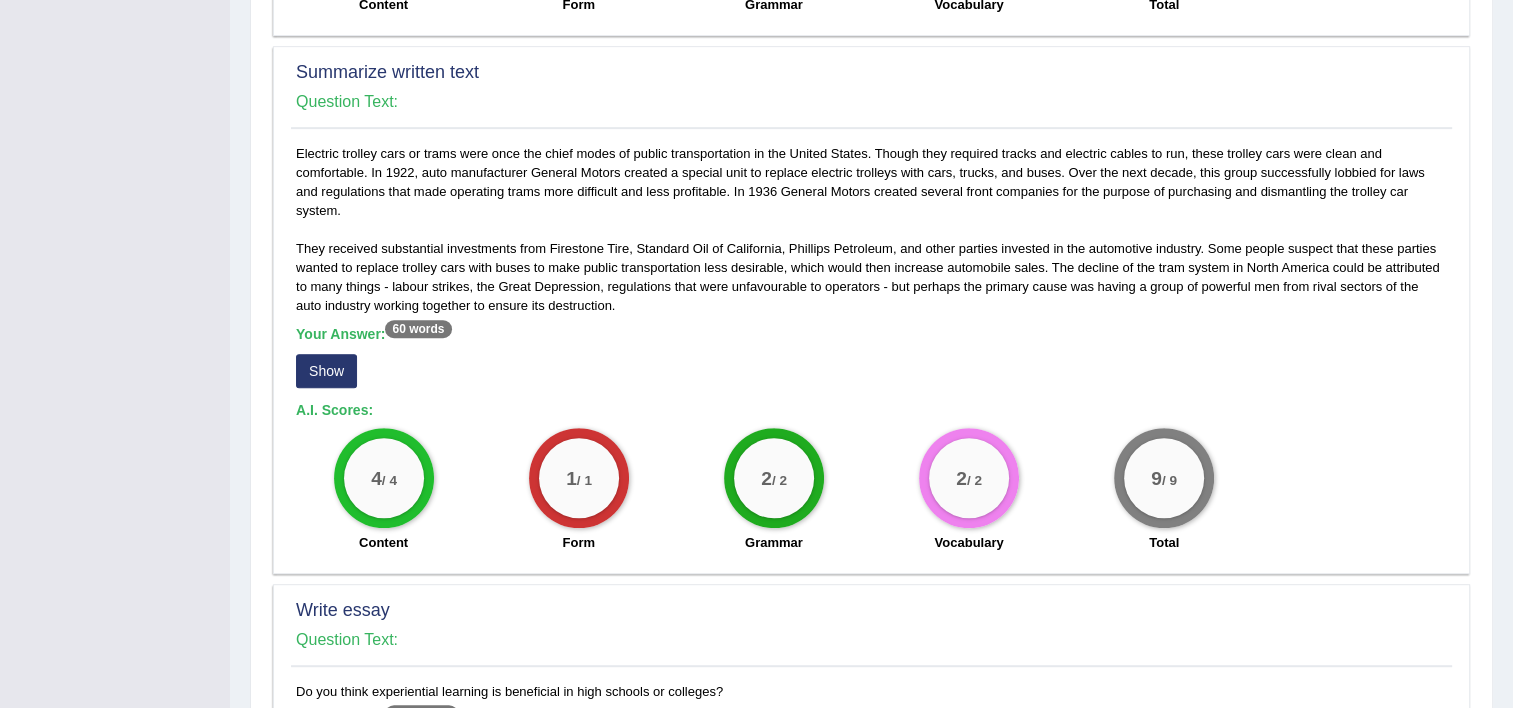 scroll, scrollTop: 1000, scrollLeft: 0, axis: vertical 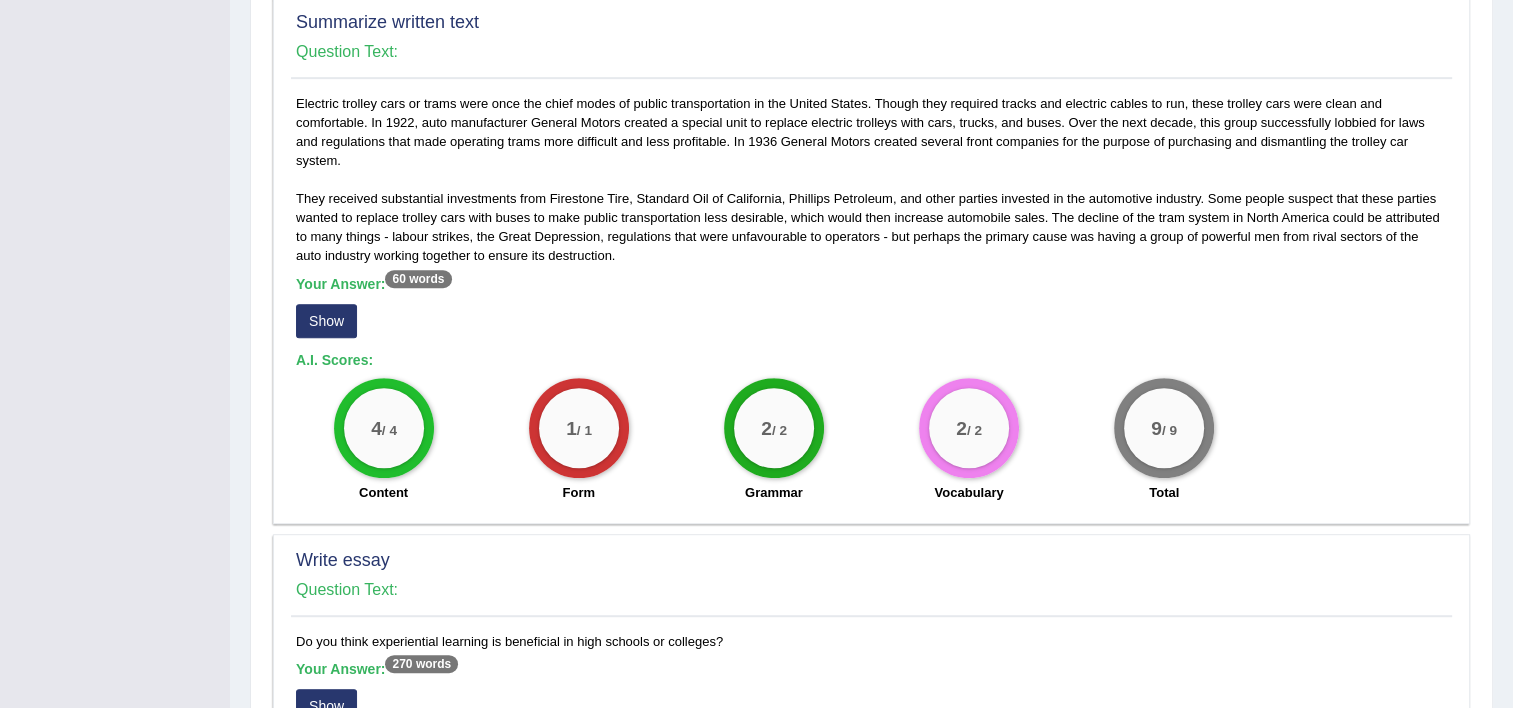 click on "Show" at bounding box center [326, 321] 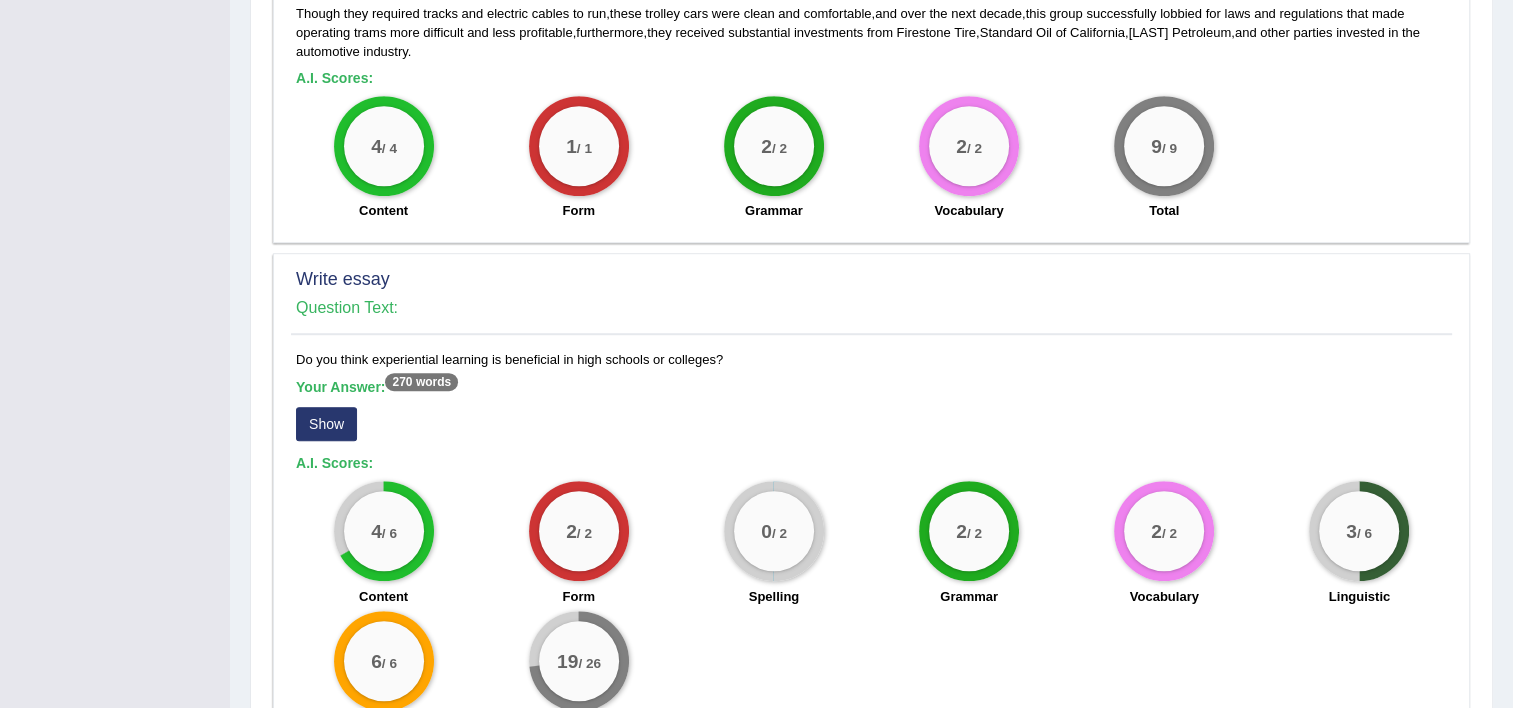 scroll, scrollTop: 1438, scrollLeft: 0, axis: vertical 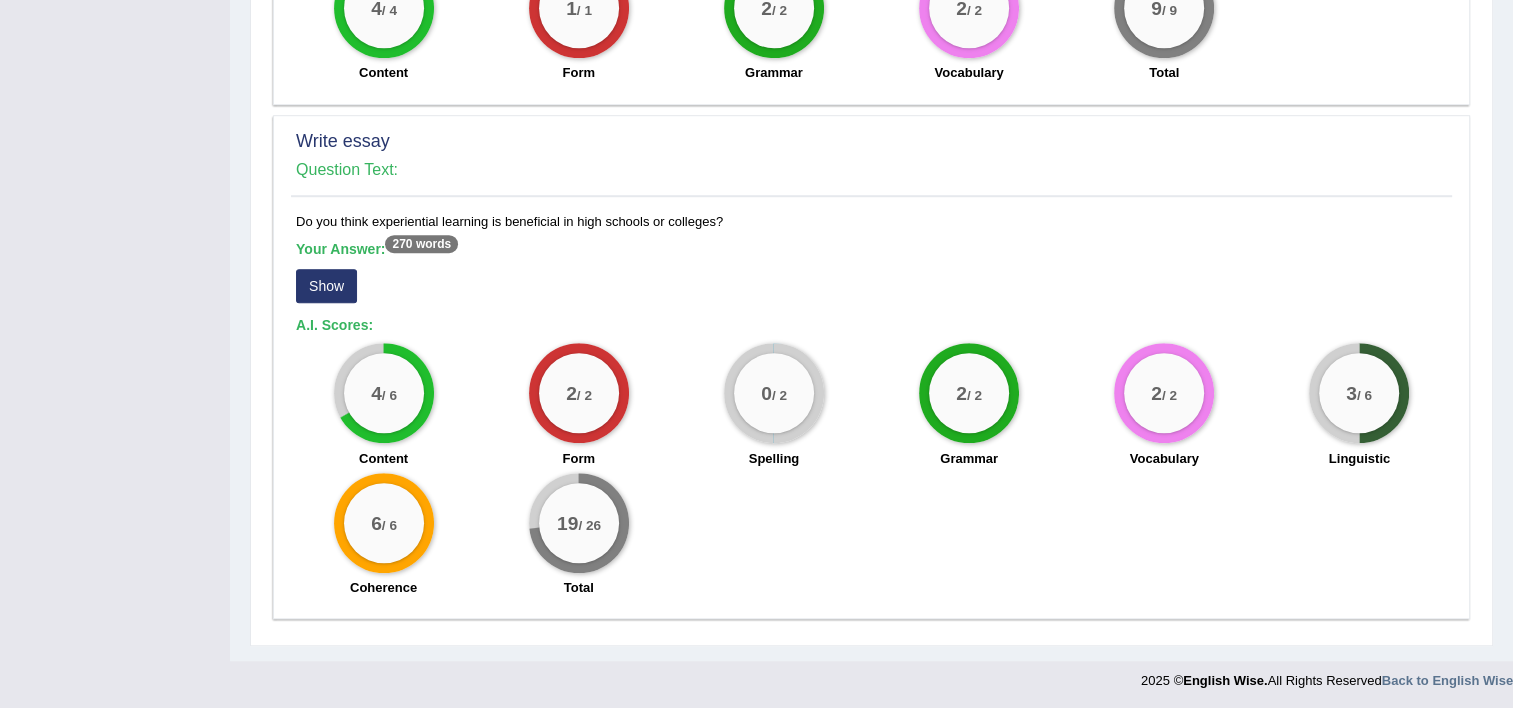 click on "Show" at bounding box center (326, 286) 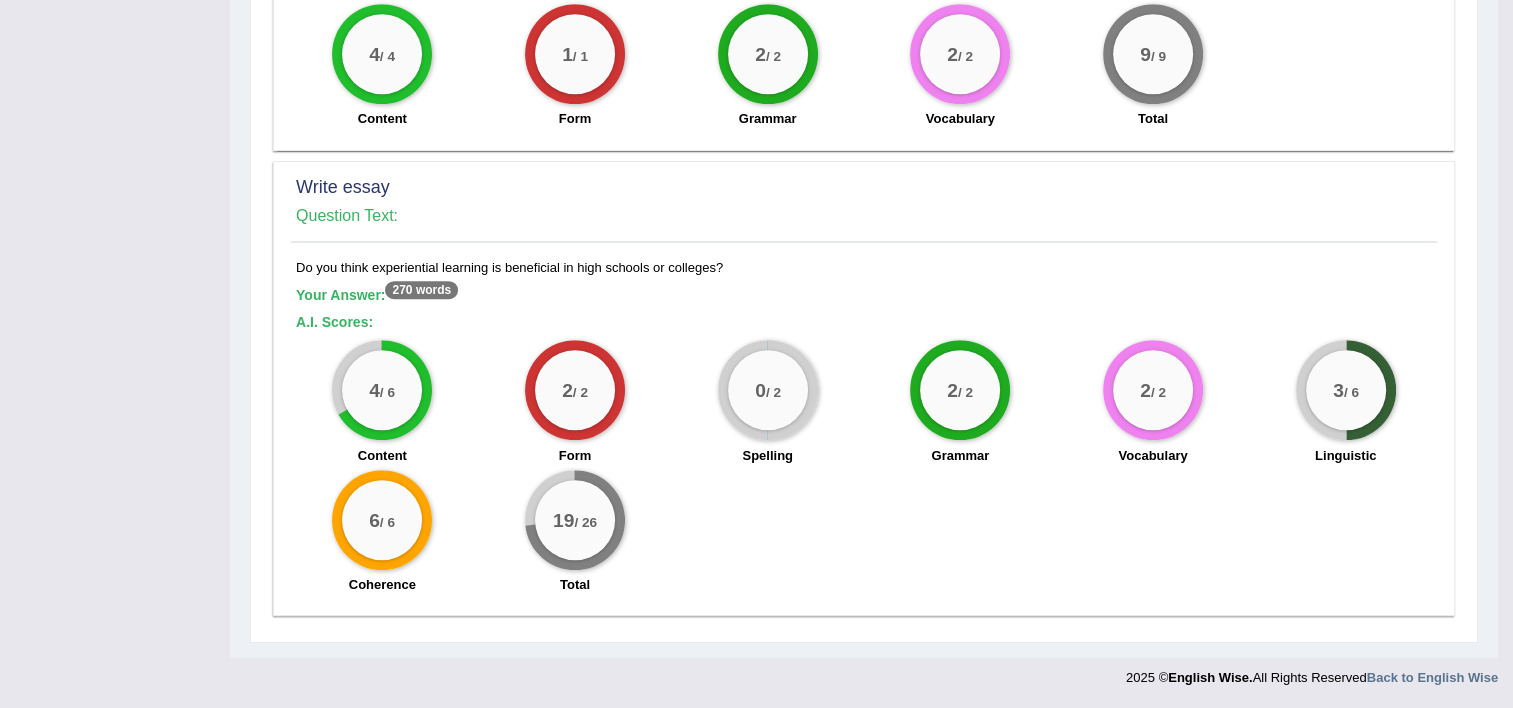 scroll, scrollTop: 1390, scrollLeft: 0, axis: vertical 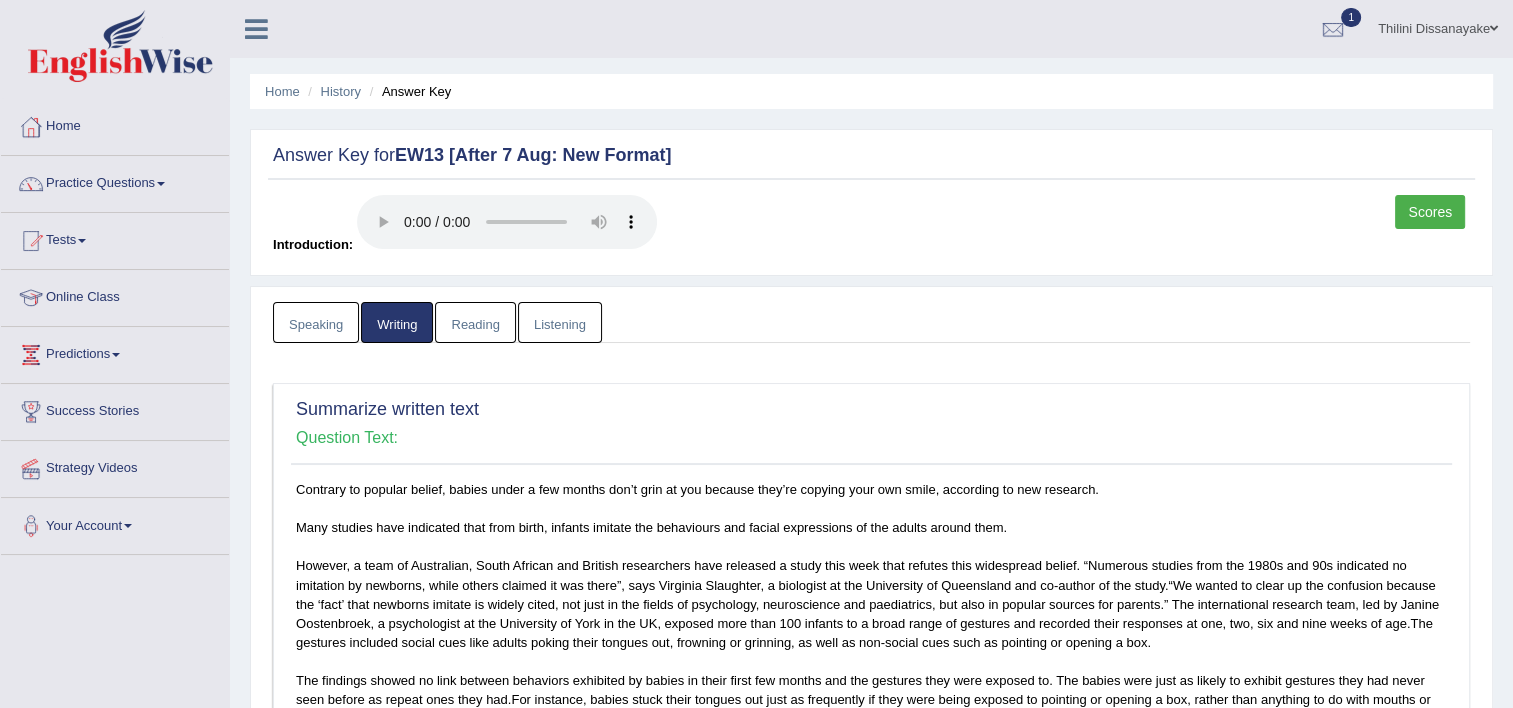 click on "Reading" at bounding box center [475, 322] 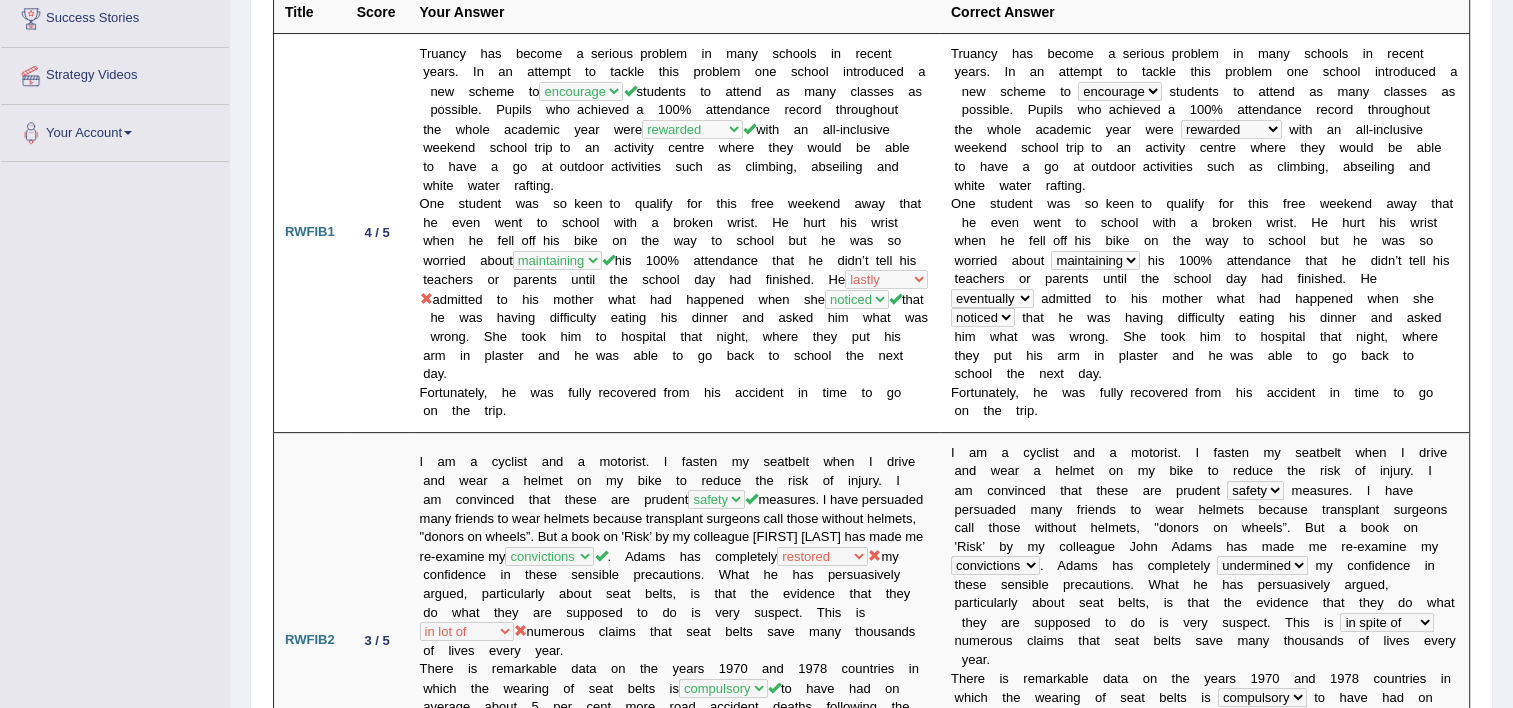 scroll, scrollTop: 0, scrollLeft: 0, axis: both 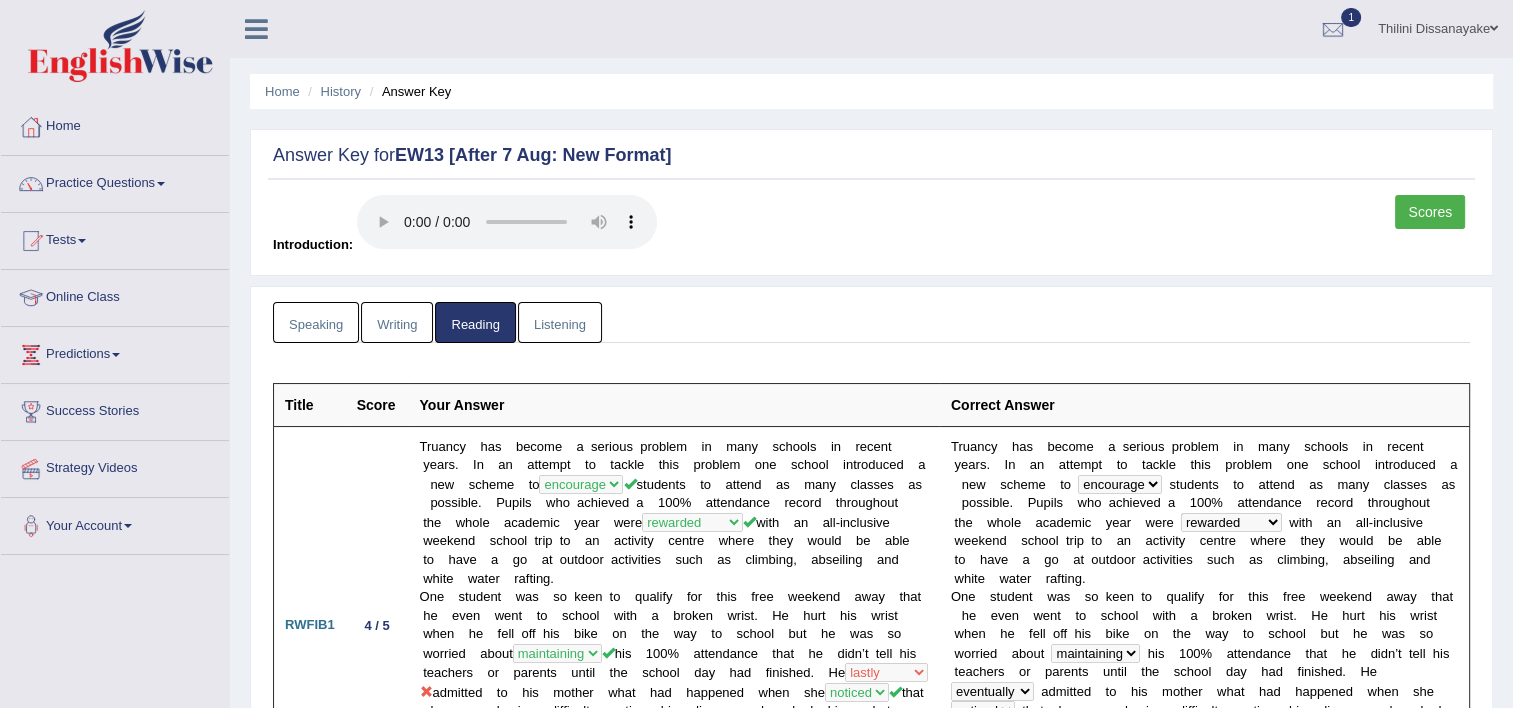 click on "Listening" at bounding box center (560, 322) 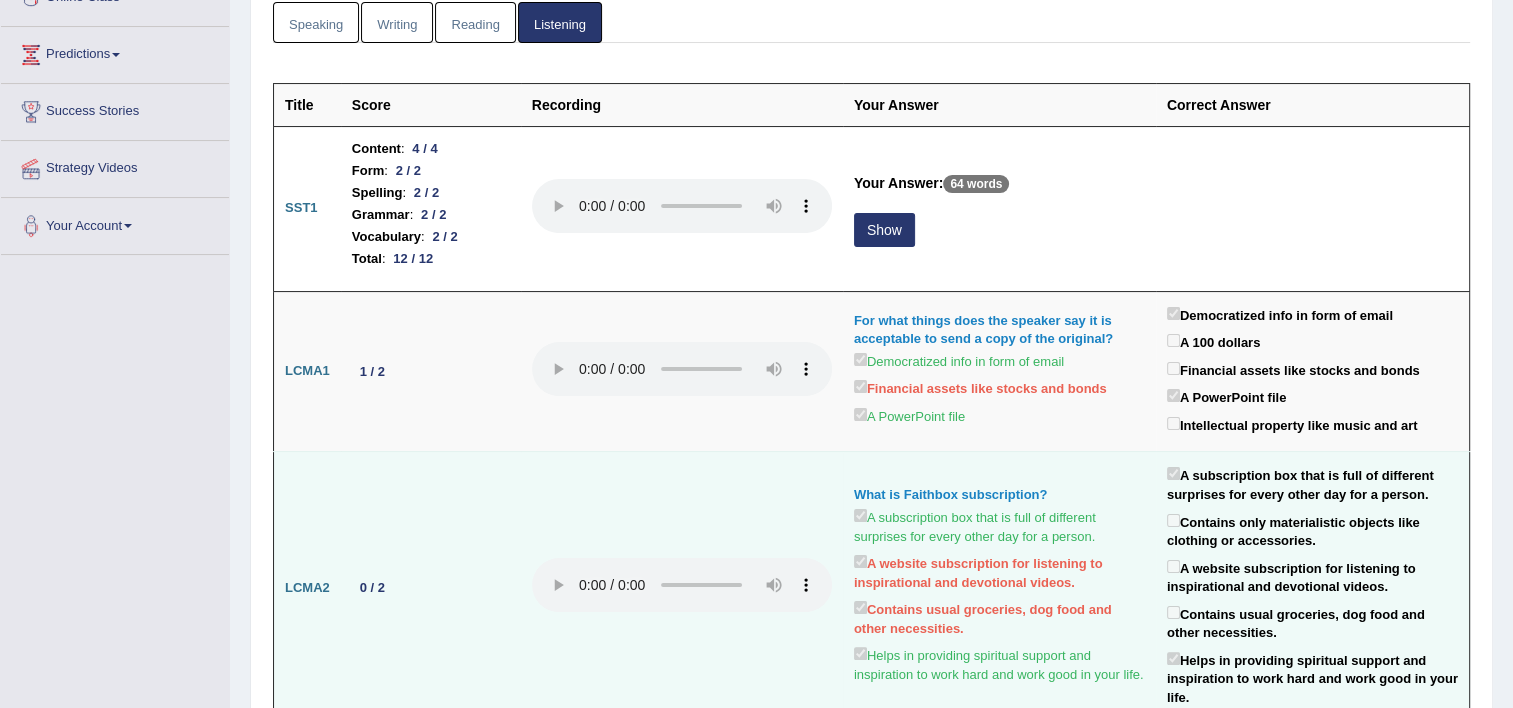 scroll, scrollTop: 400, scrollLeft: 0, axis: vertical 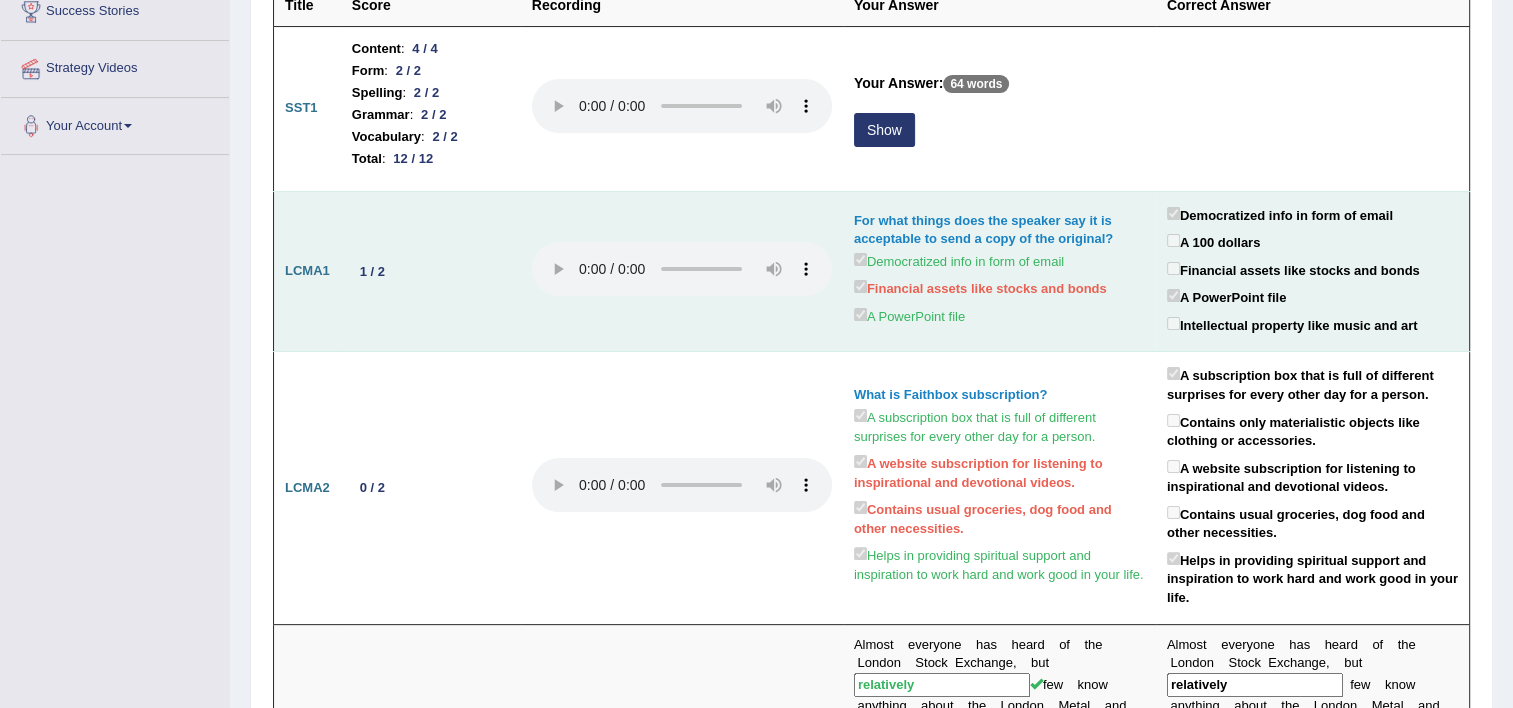 click on "Financial assets like stocks and bonds" at bounding box center (980, 287) 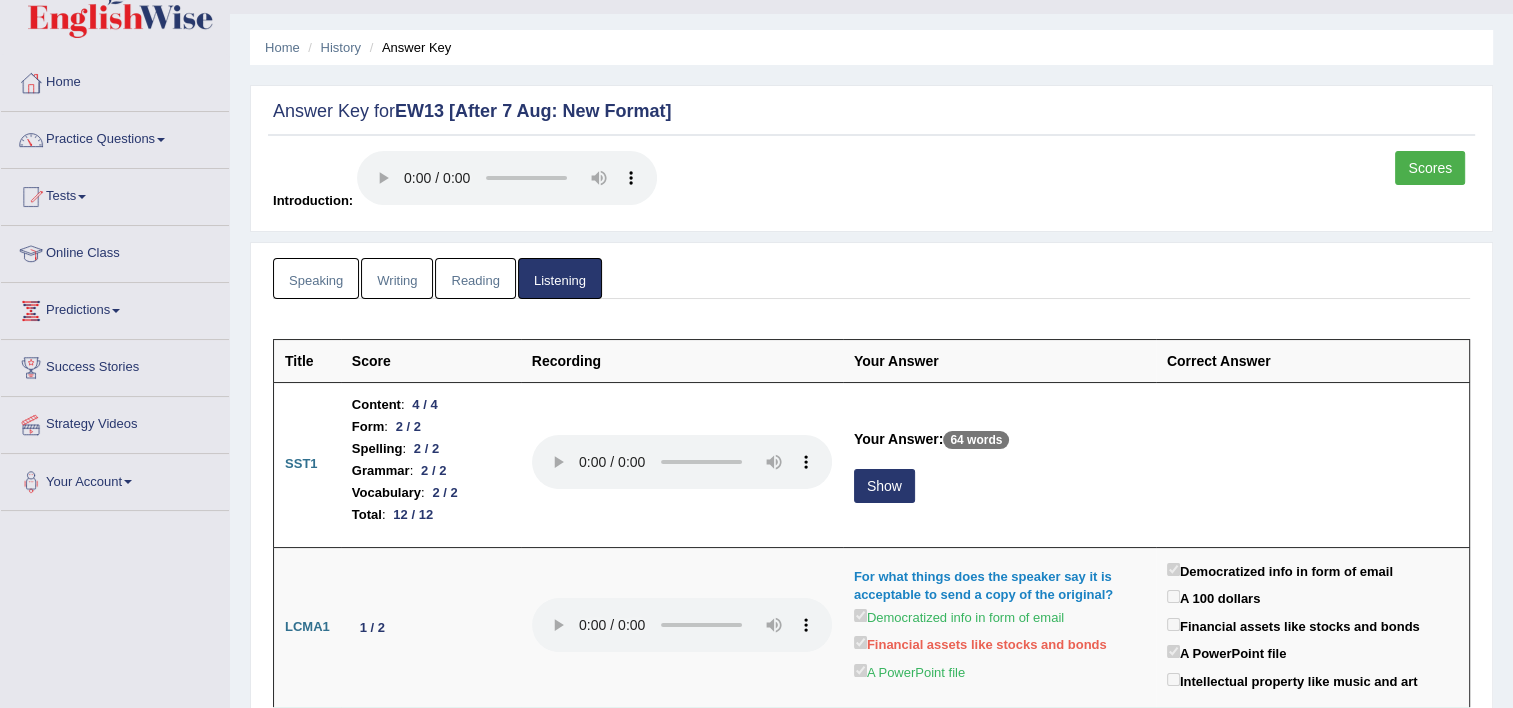 scroll, scrollTop: 0, scrollLeft: 0, axis: both 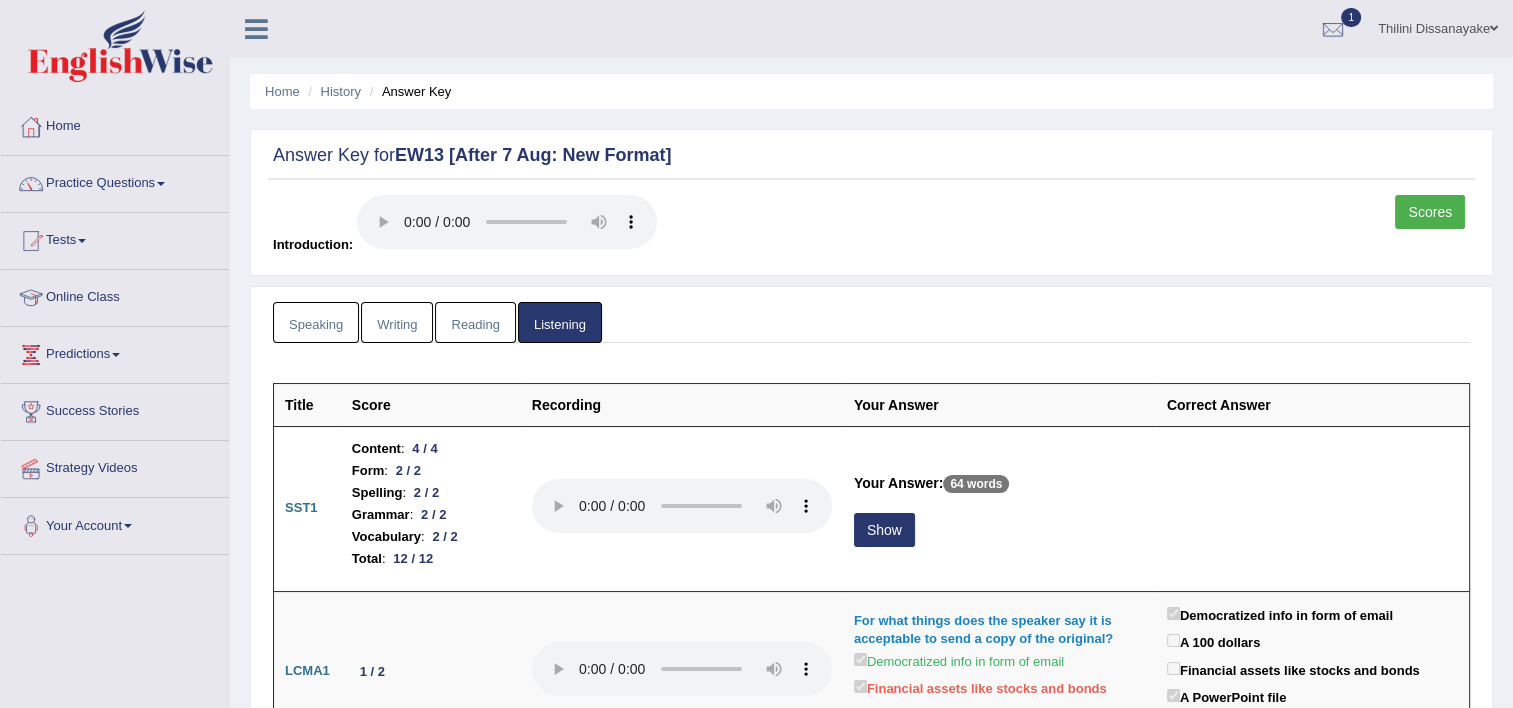 click on "Home" at bounding box center (115, 124) 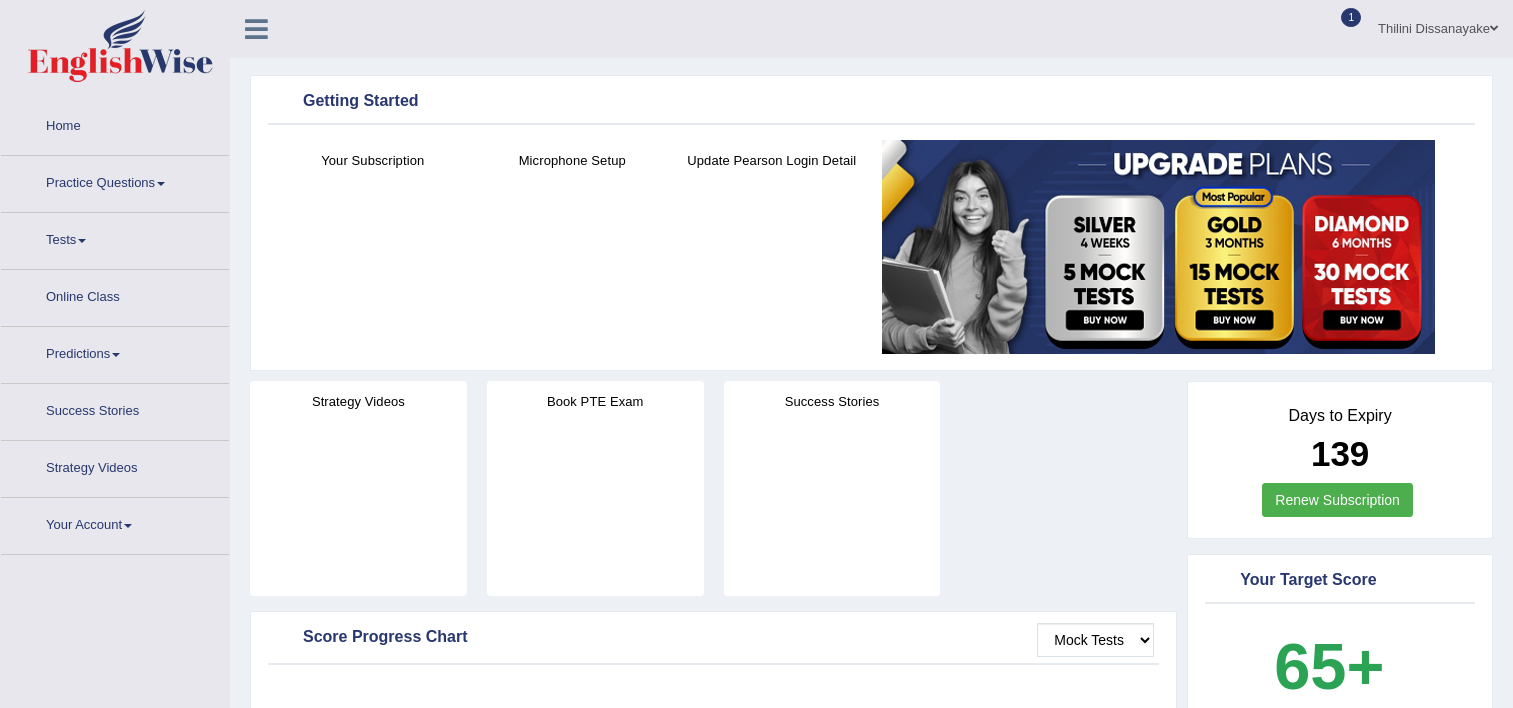 scroll, scrollTop: 0, scrollLeft: 0, axis: both 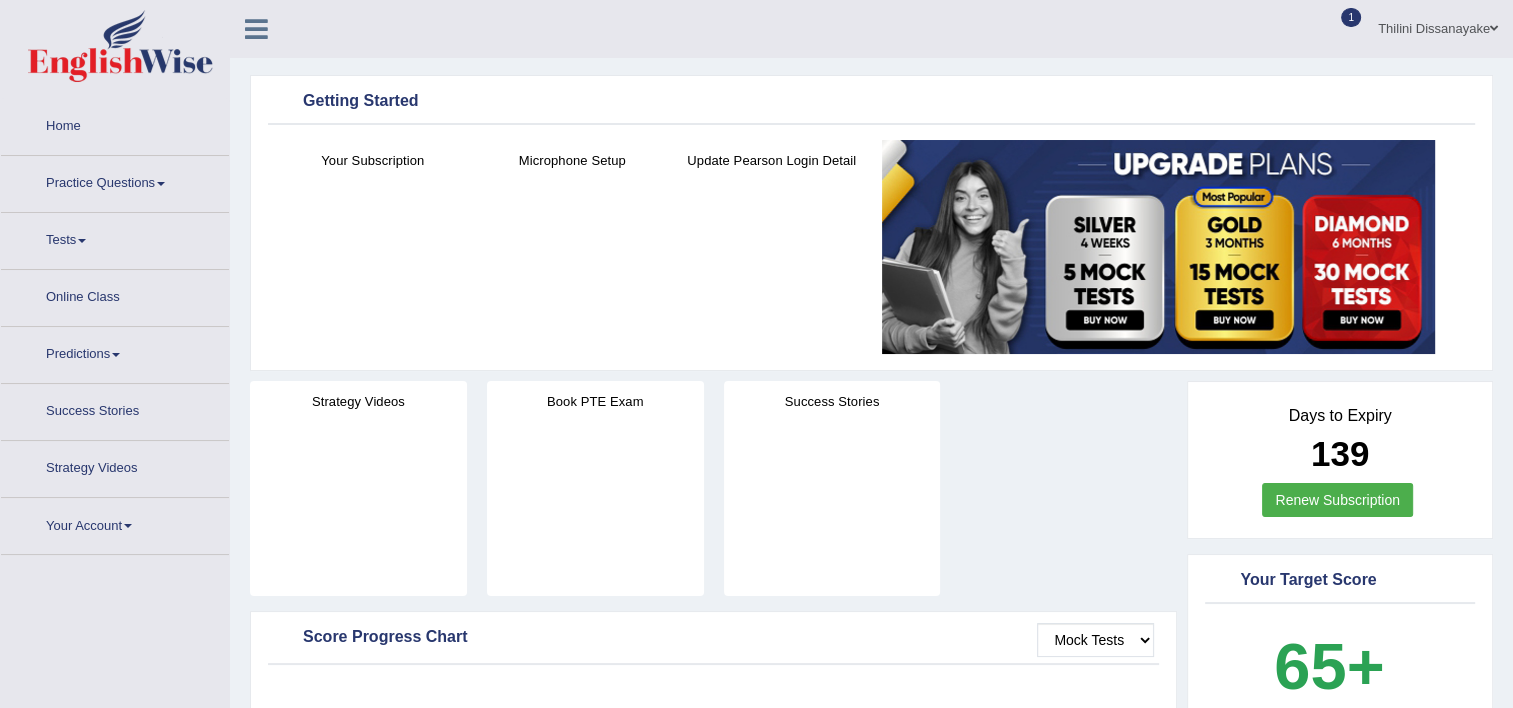 click on "1" at bounding box center (1333, 26) 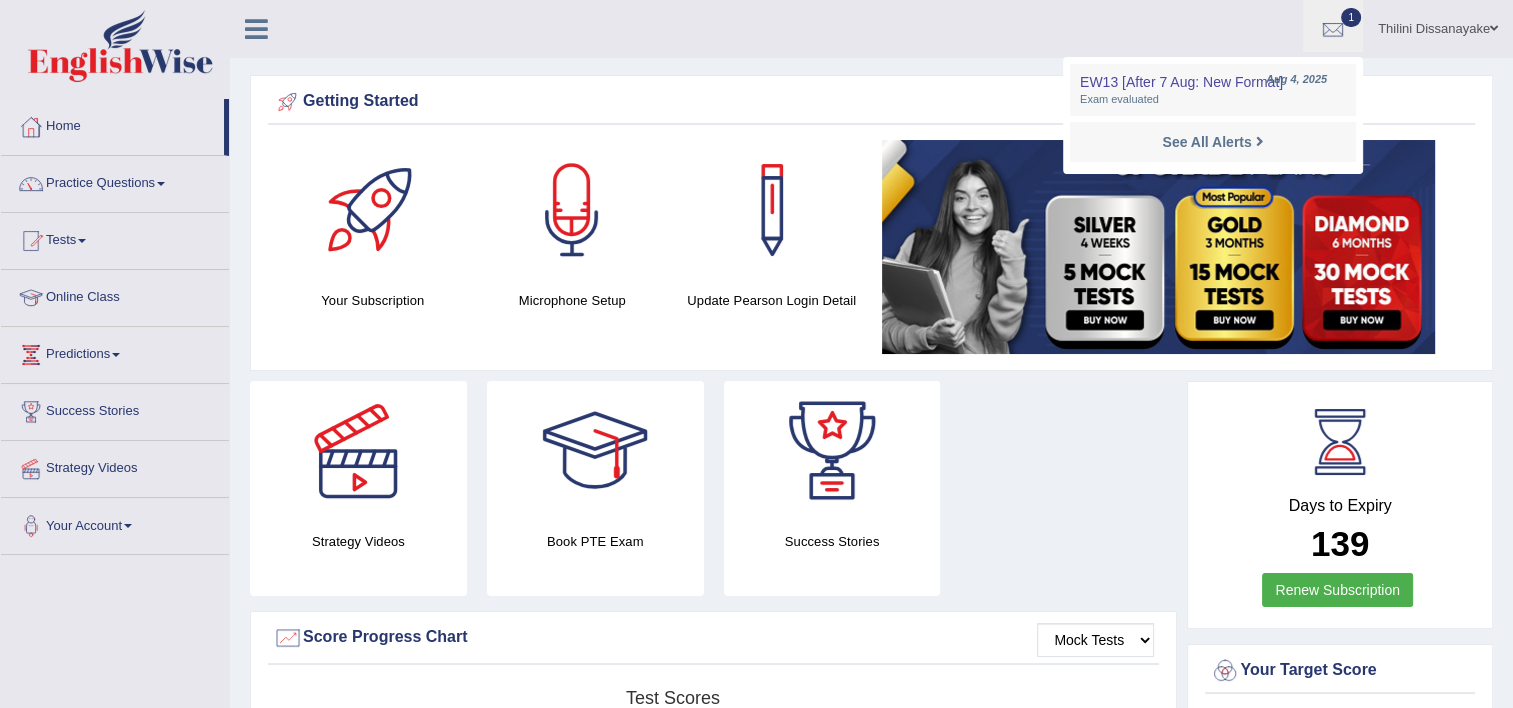 scroll, scrollTop: 0, scrollLeft: 0, axis: both 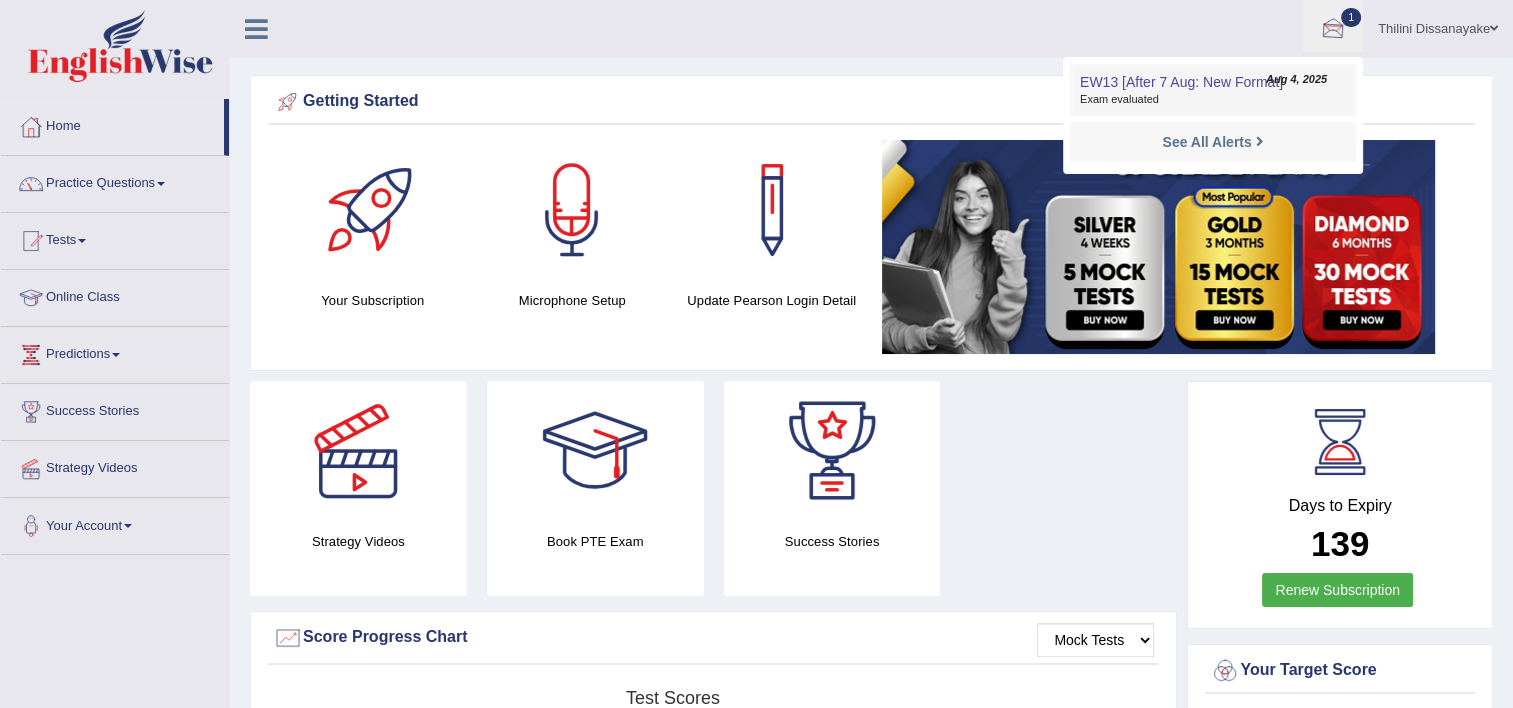 click on "Exam evaluated" at bounding box center [1213, 100] 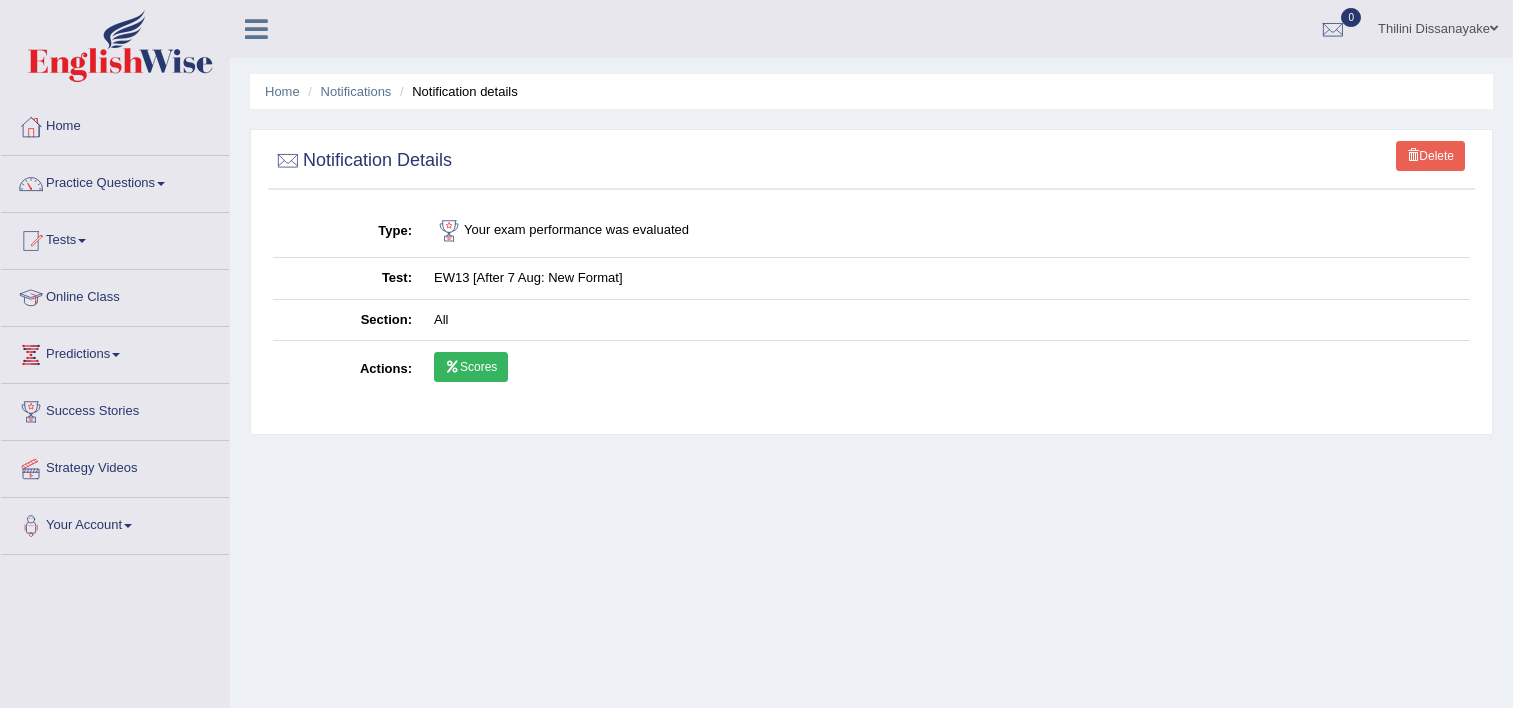 scroll, scrollTop: 0, scrollLeft: 0, axis: both 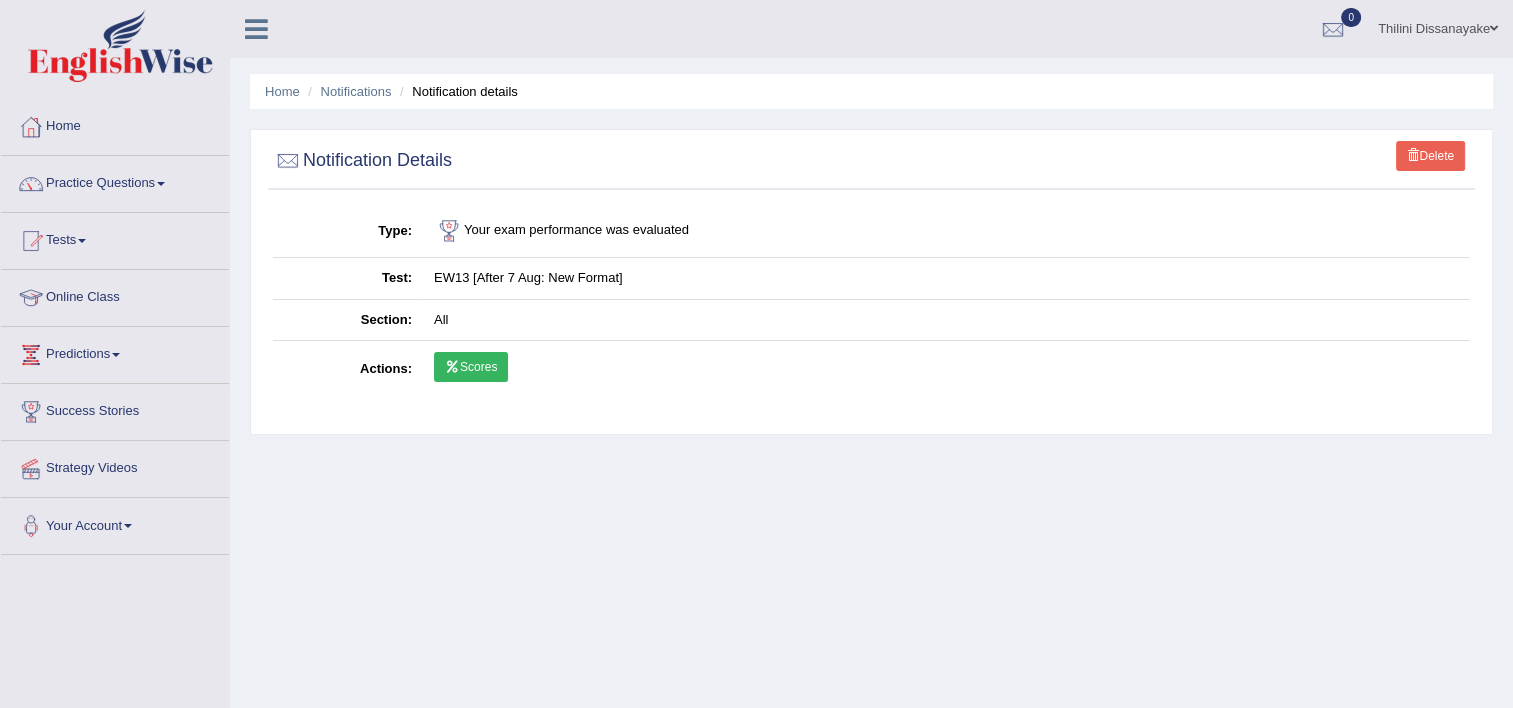 click on "Scores" at bounding box center (471, 367) 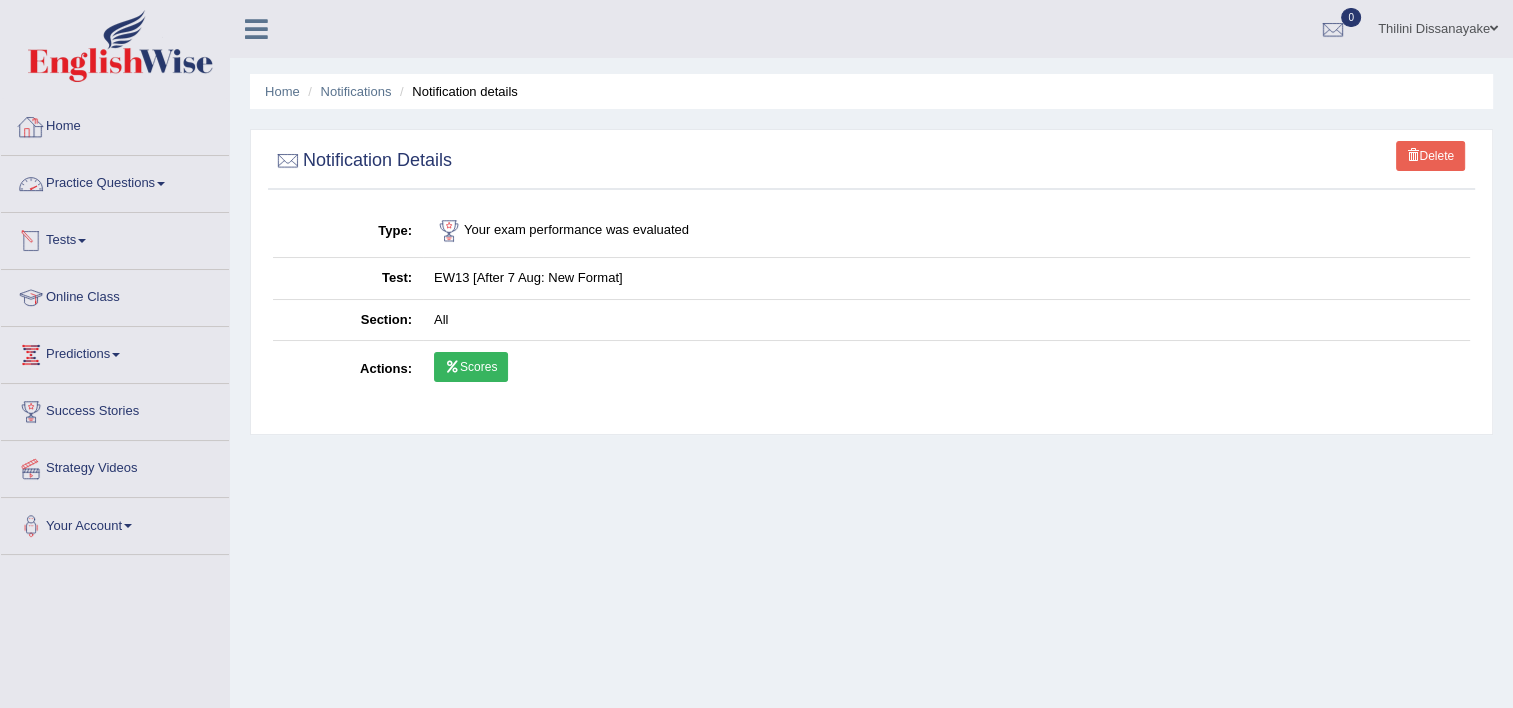 click on "Home" at bounding box center [115, 124] 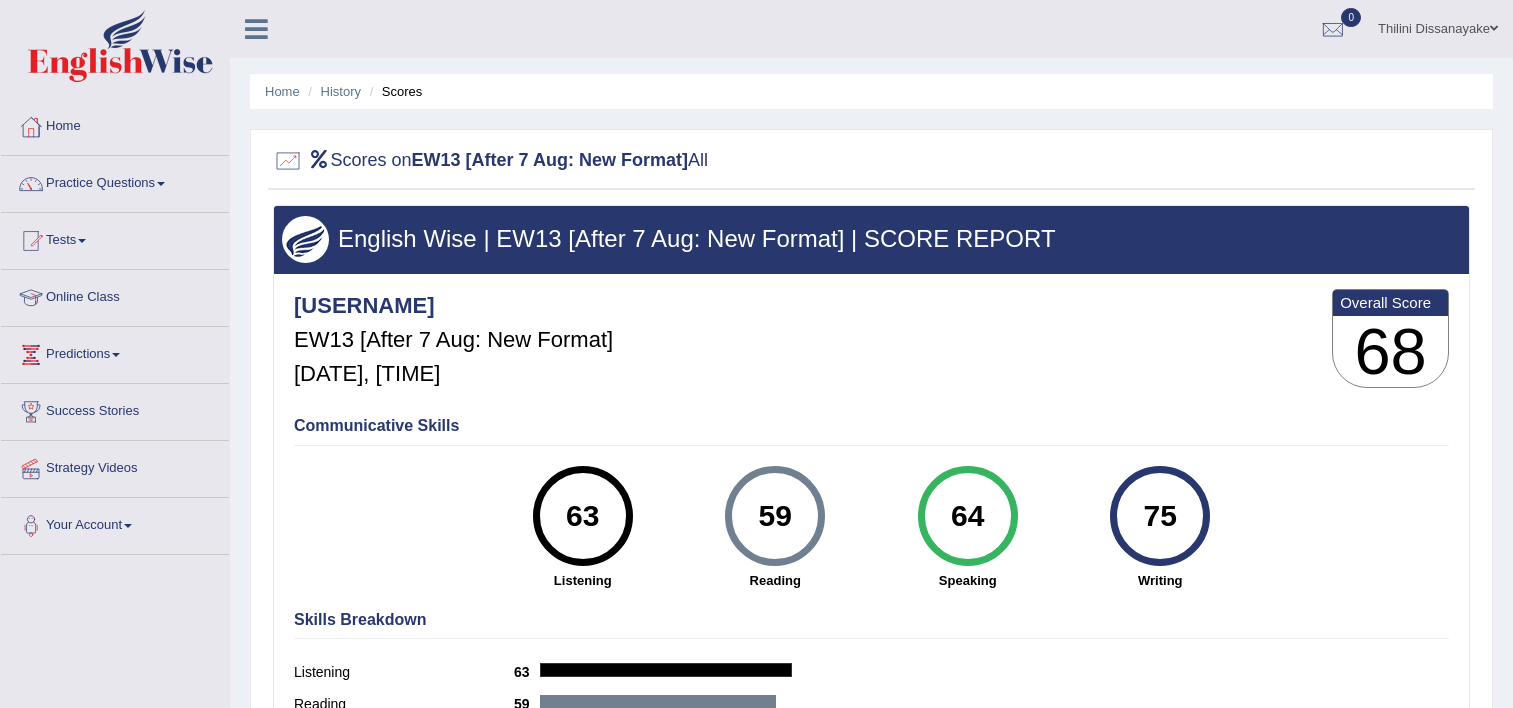 scroll, scrollTop: 0, scrollLeft: 0, axis: both 